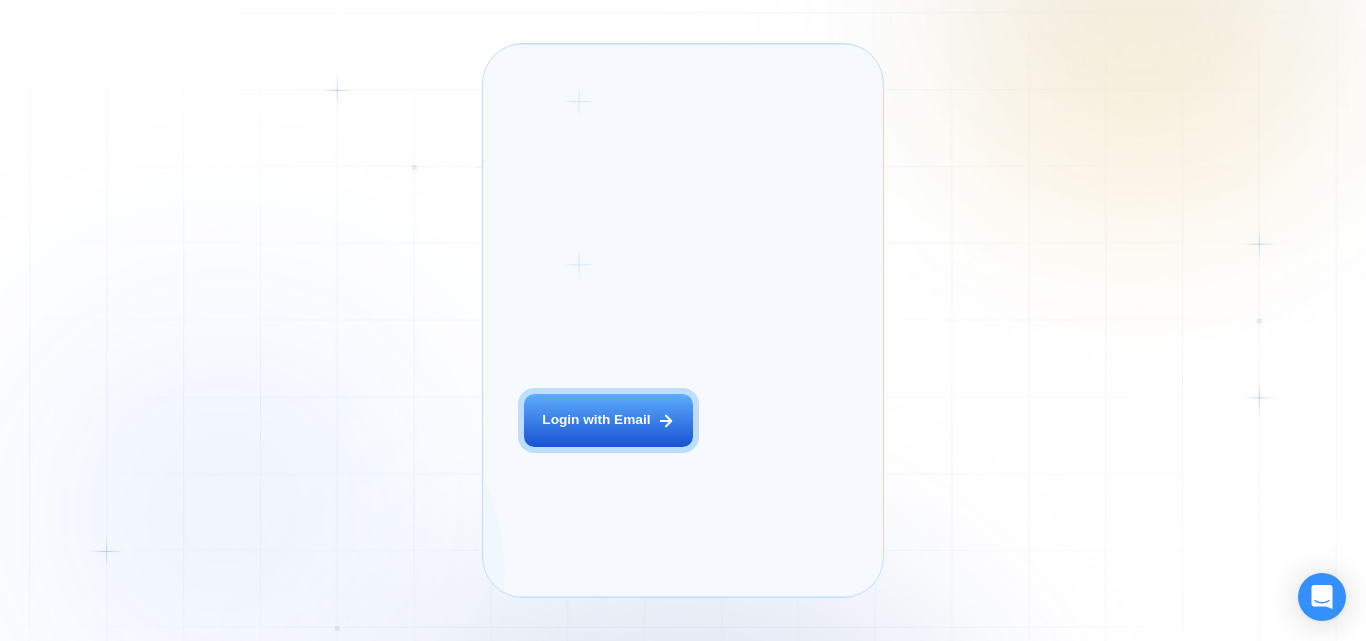 scroll, scrollTop: 0, scrollLeft: 0, axis: both 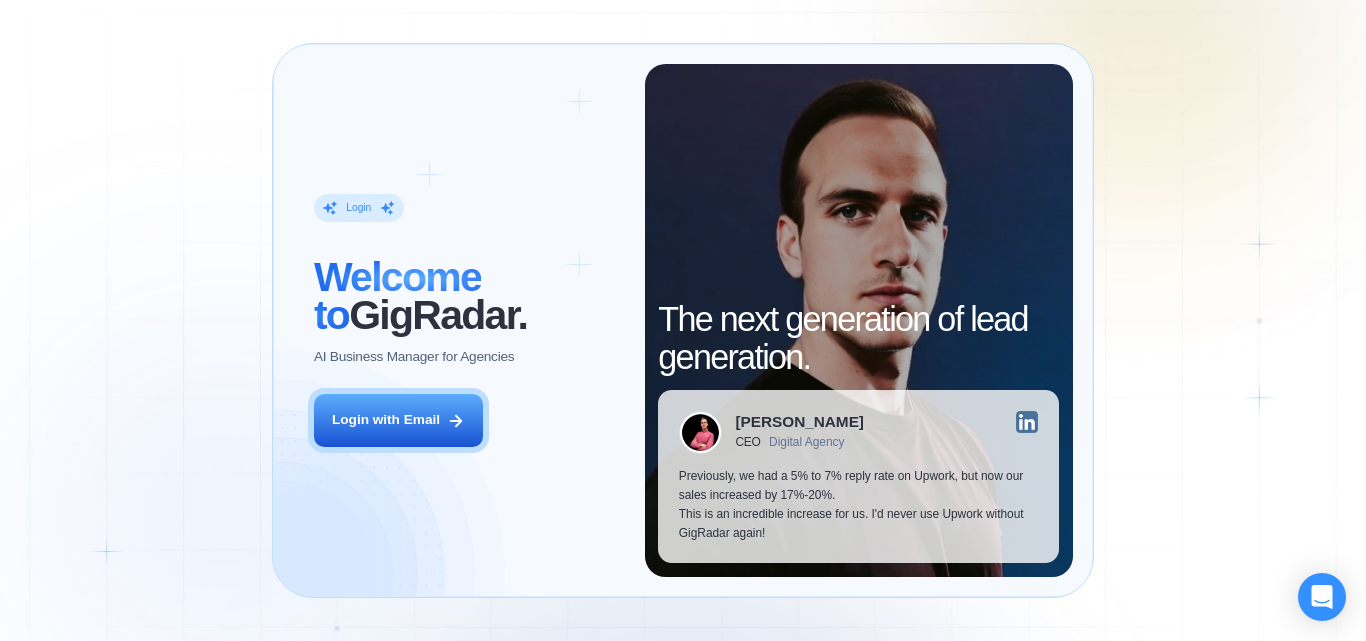 click on "Login ‍ Welcome to  GigRadar. AI Business Manager for Agencies Login with Email The next generation of lead generation. Alejandro R. CEO Digital Agency Previously, we had a 5% to 7% reply rate on Upwork, but now our sales increased by 17%-20%.  This is an incredible increase for us. I'd never use Upwork without GigRadar again!" at bounding box center (683, 320) 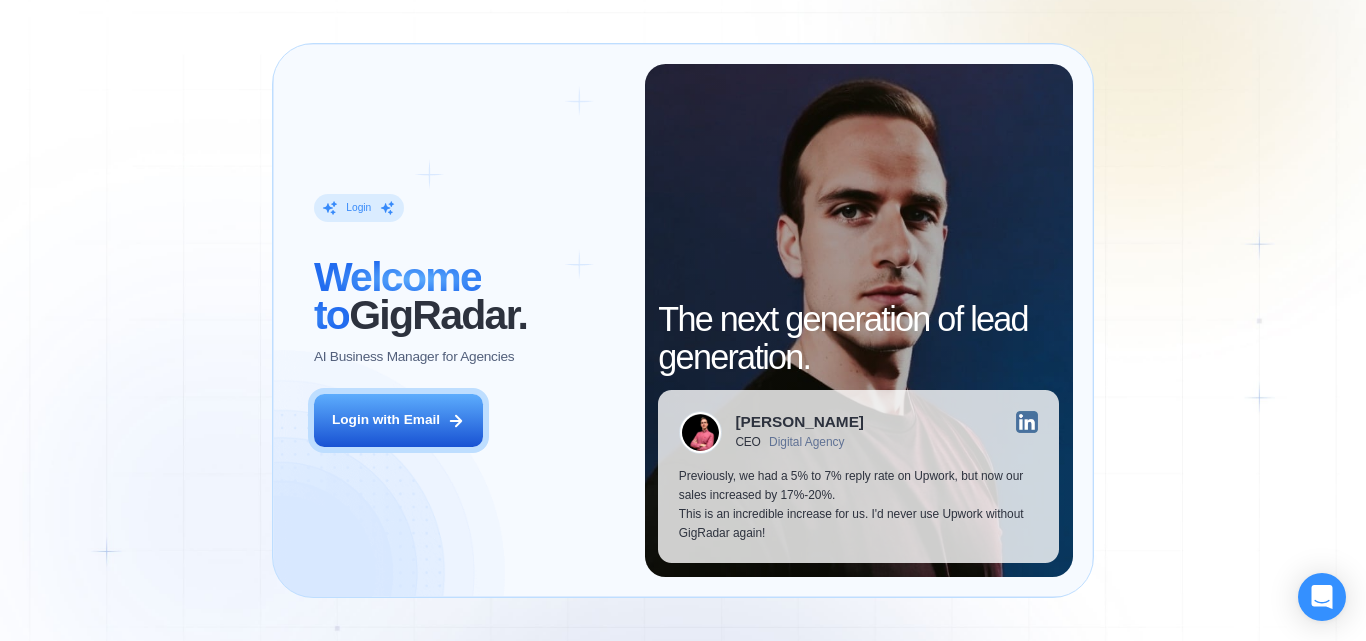 click on "Login ‍ Welcome to  GigRadar. AI Business Manager for Agencies Login with Email The next generation of lead generation. Alejandro R. CEO Digital Agency Previously, we had a 5% to 7% reply rate on Upwork, but now our sales increased by 17%-20%.  This is an incredible increase for us. I'd never use Upwork without GigRadar again!" at bounding box center [683, 320] 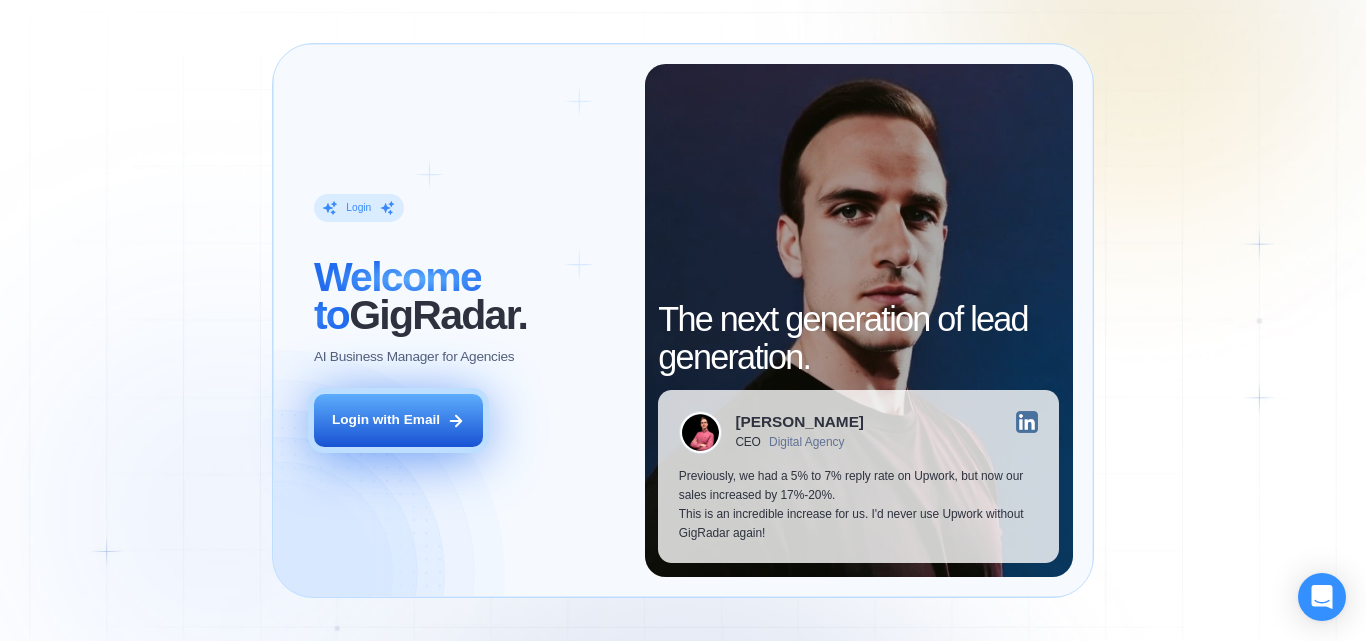 click on "Login with Email" at bounding box center (386, 420) 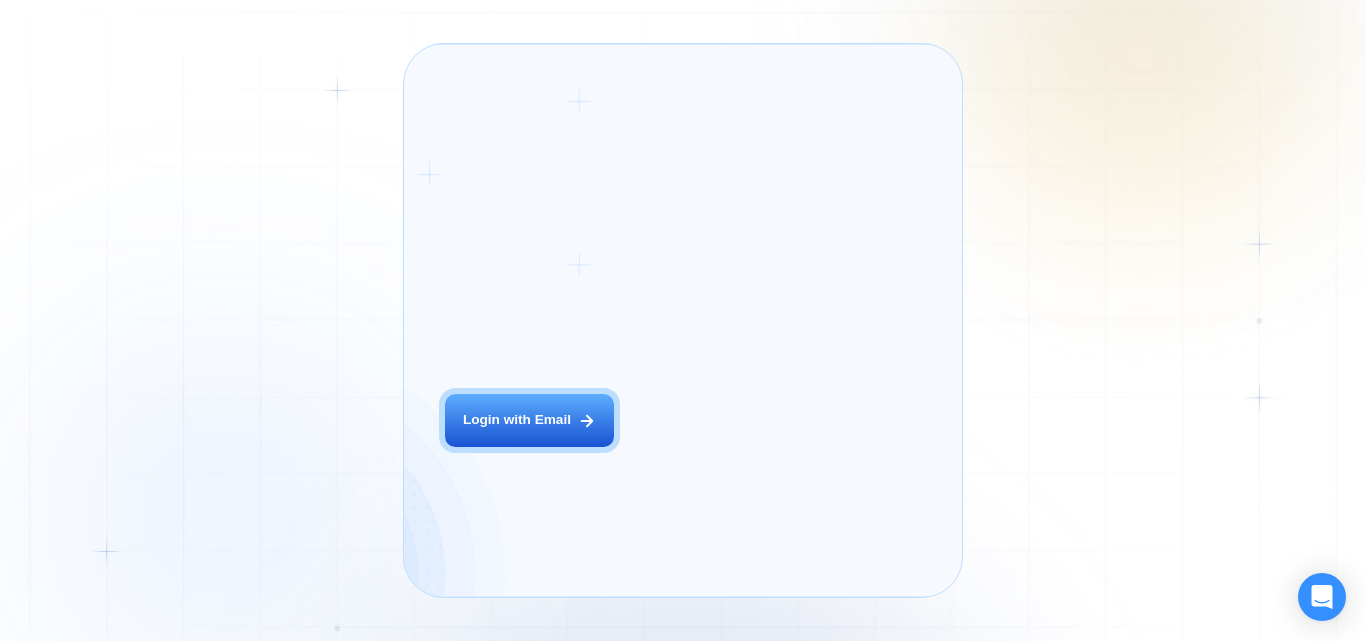 scroll, scrollTop: 0, scrollLeft: 0, axis: both 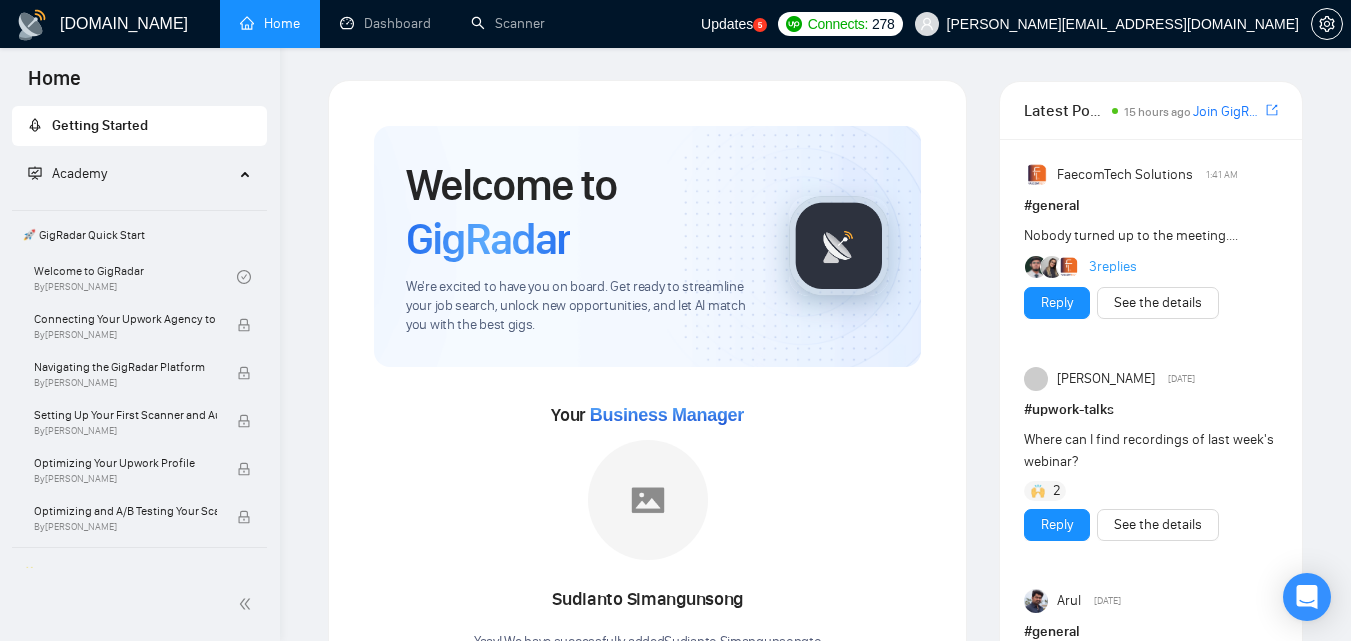 click on "Academy" at bounding box center [140, 174] 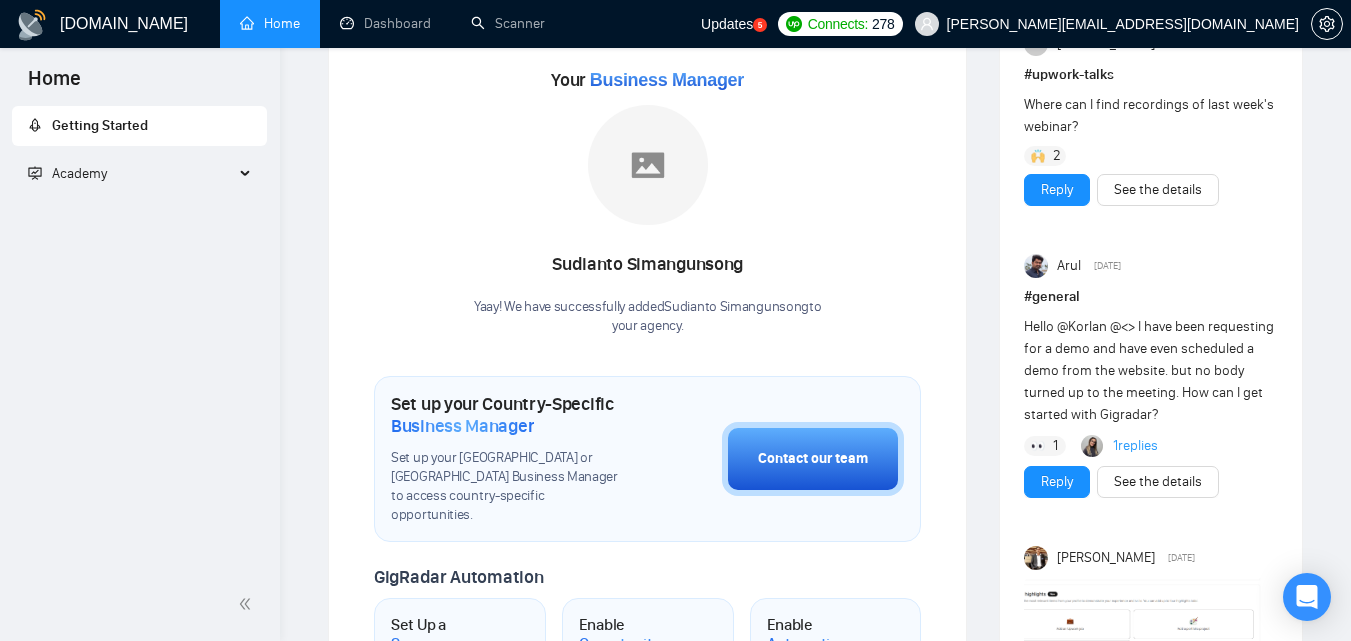scroll, scrollTop: 0, scrollLeft: 0, axis: both 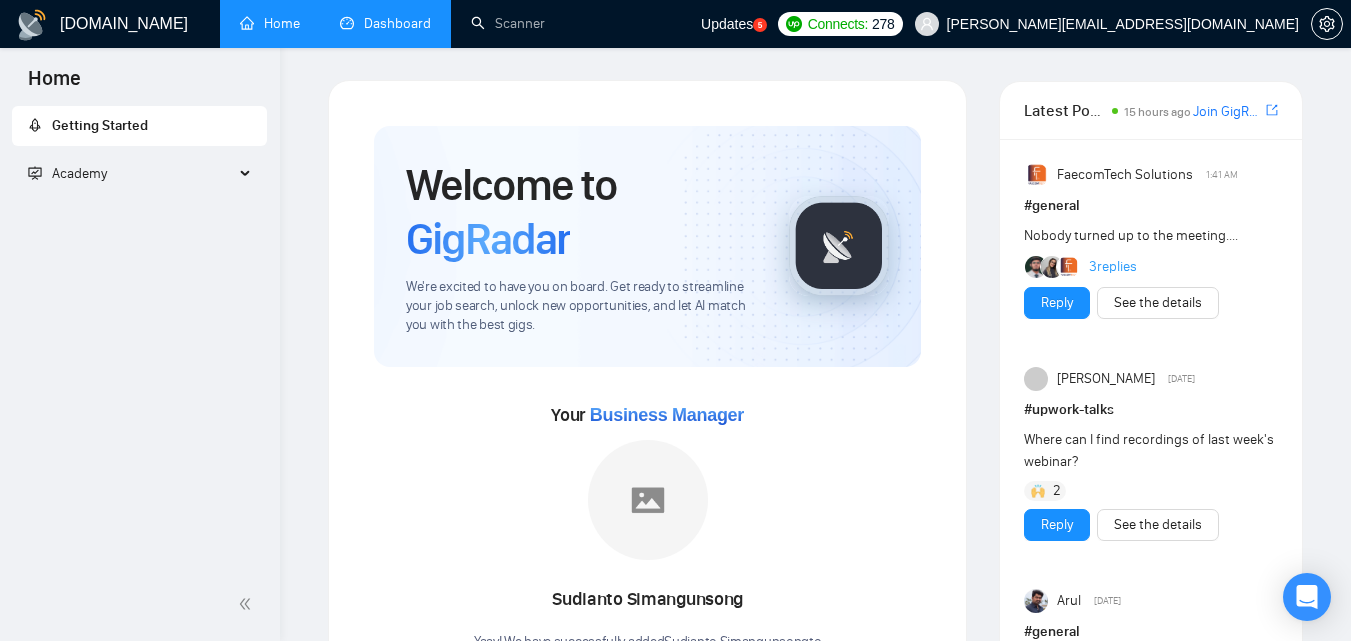 click on "Dashboard" at bounding box center (385, 23) 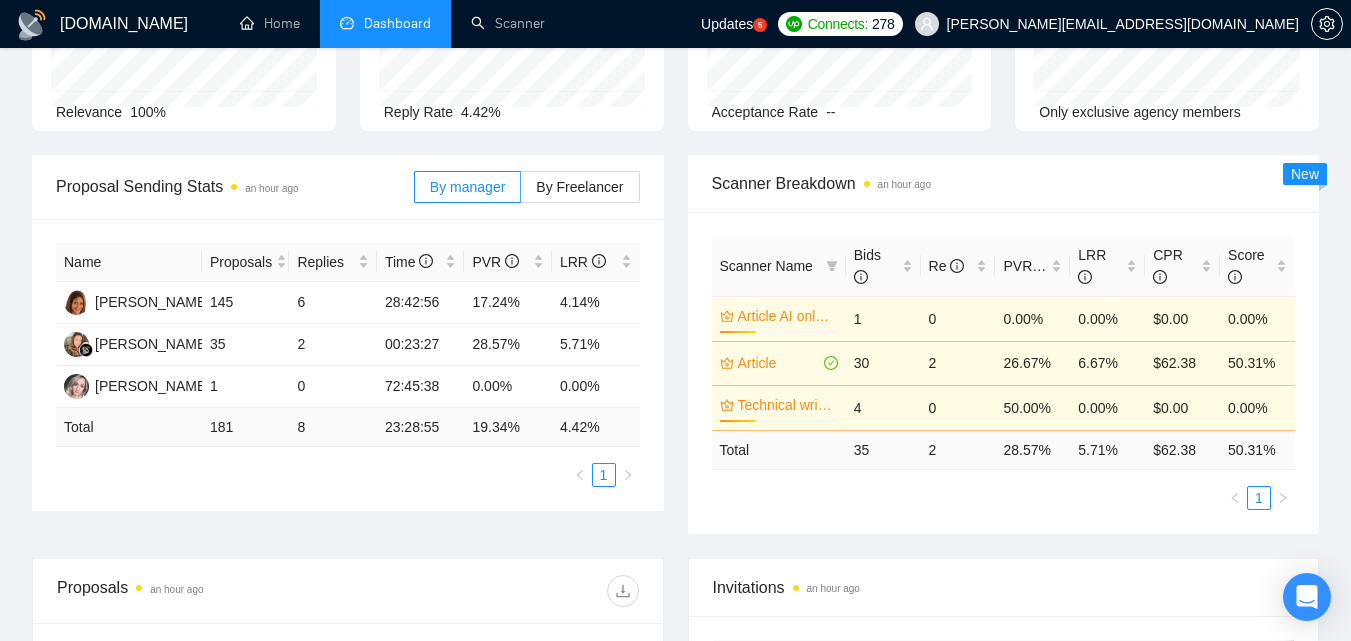 scroll, scrollTop: 275, scrollLeft: 0, axis: vertical 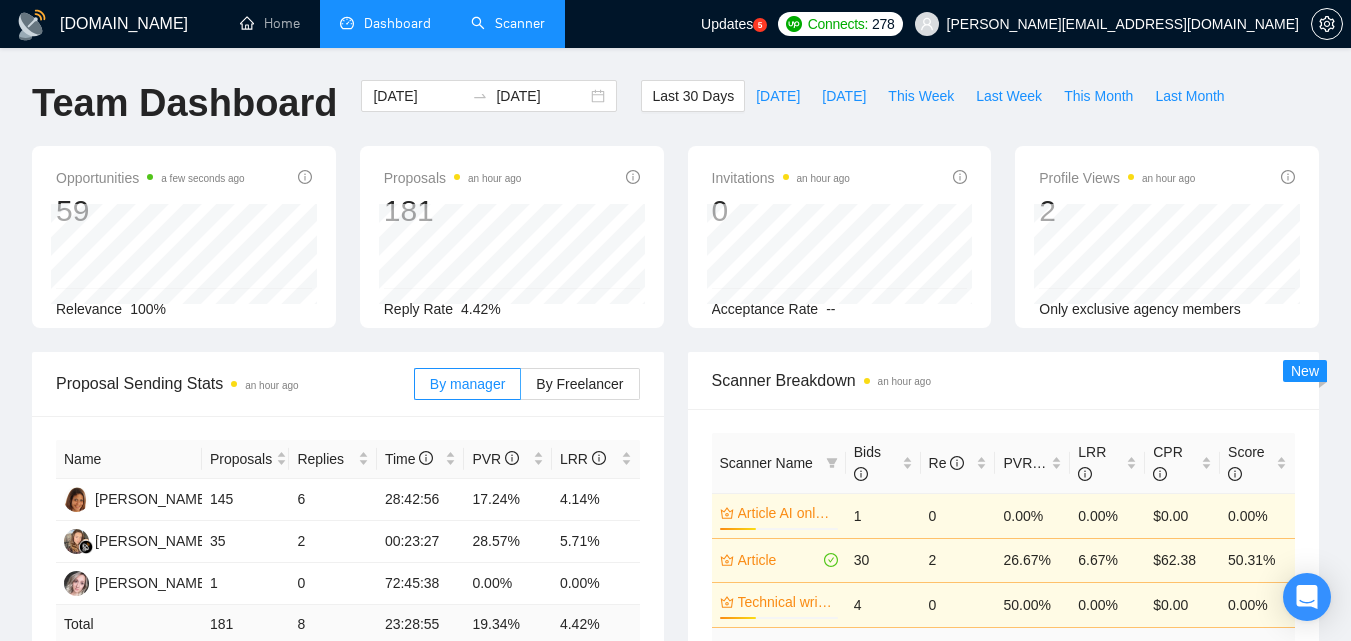 click on "Scanner" at bounding box center [508, 23] 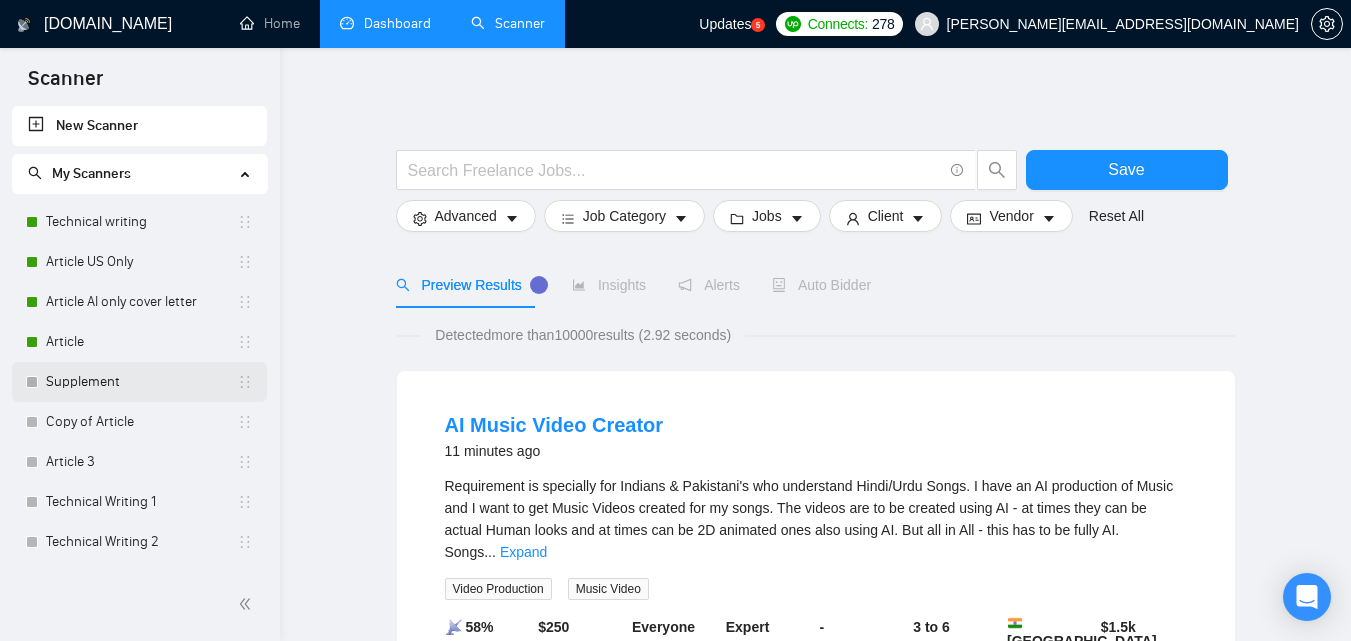click on "Supplement" at bounding box center (141, 382) 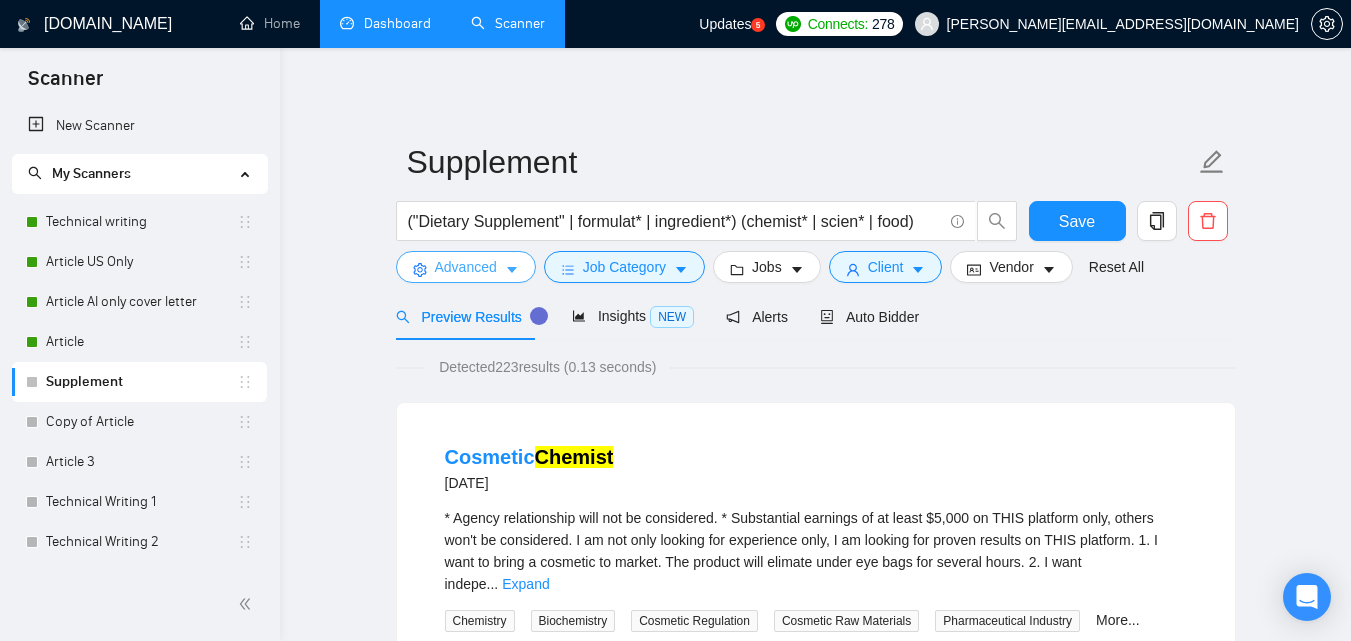 click on "Advanced" at bounding box center [466, 267] 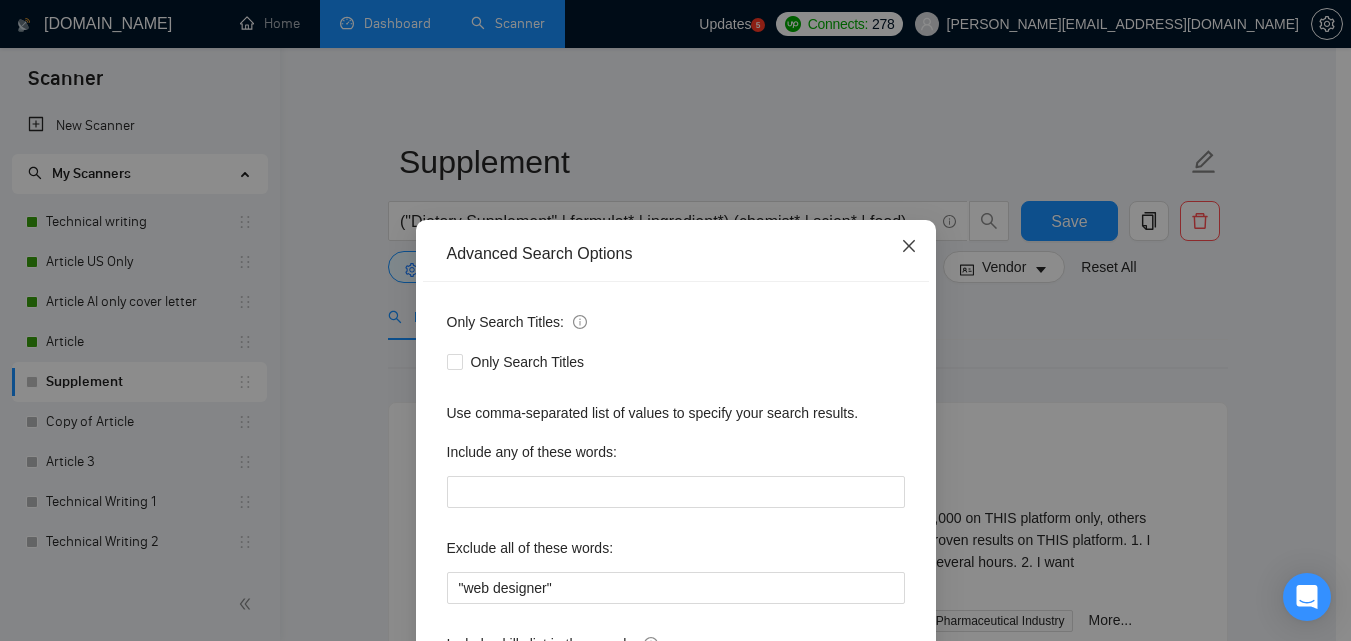 click 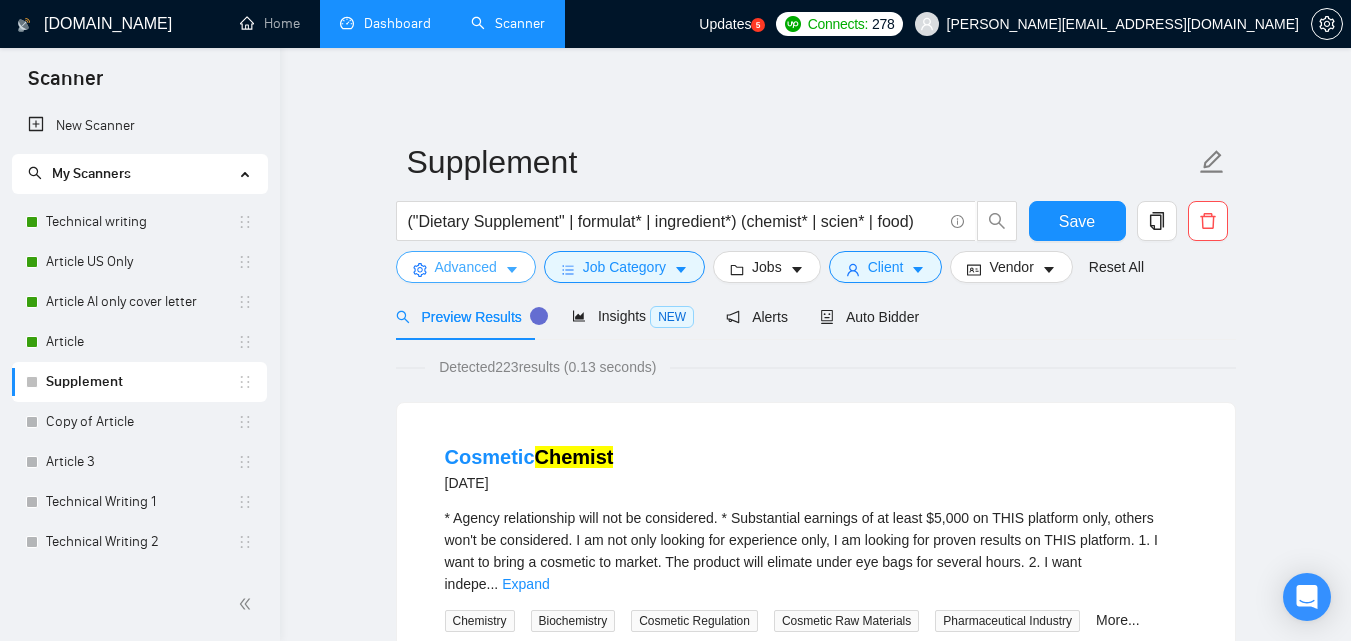 click 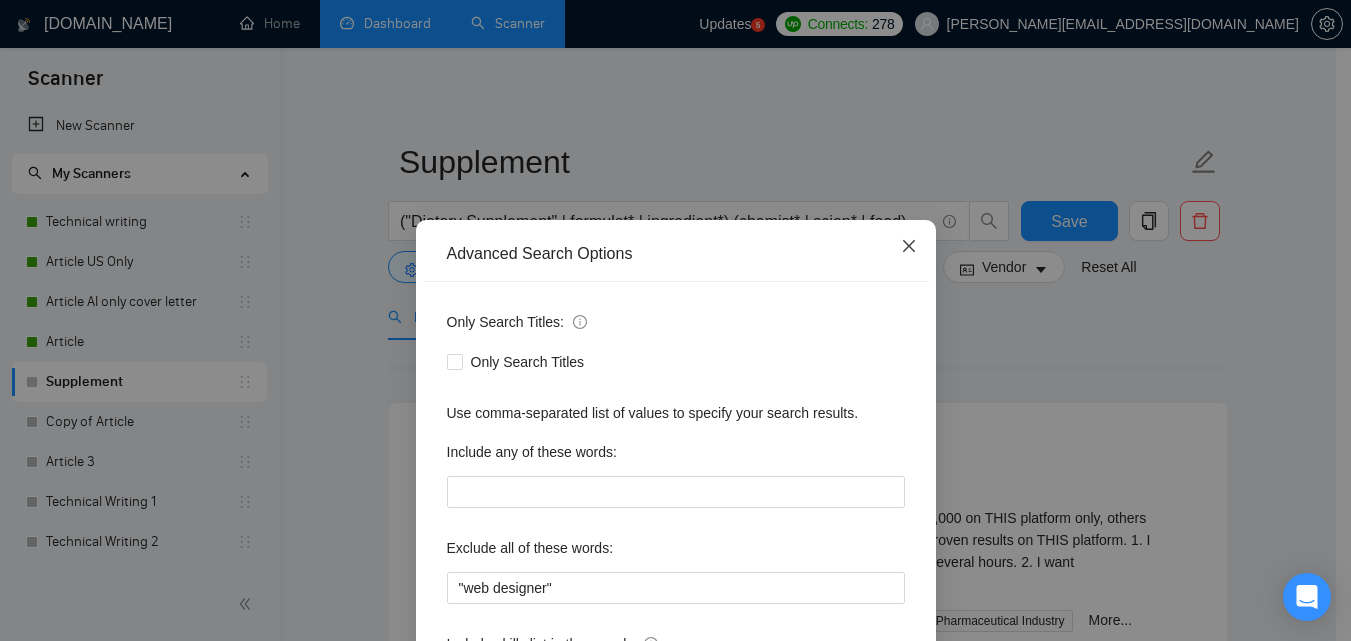 click at bounding box center [909, 247] 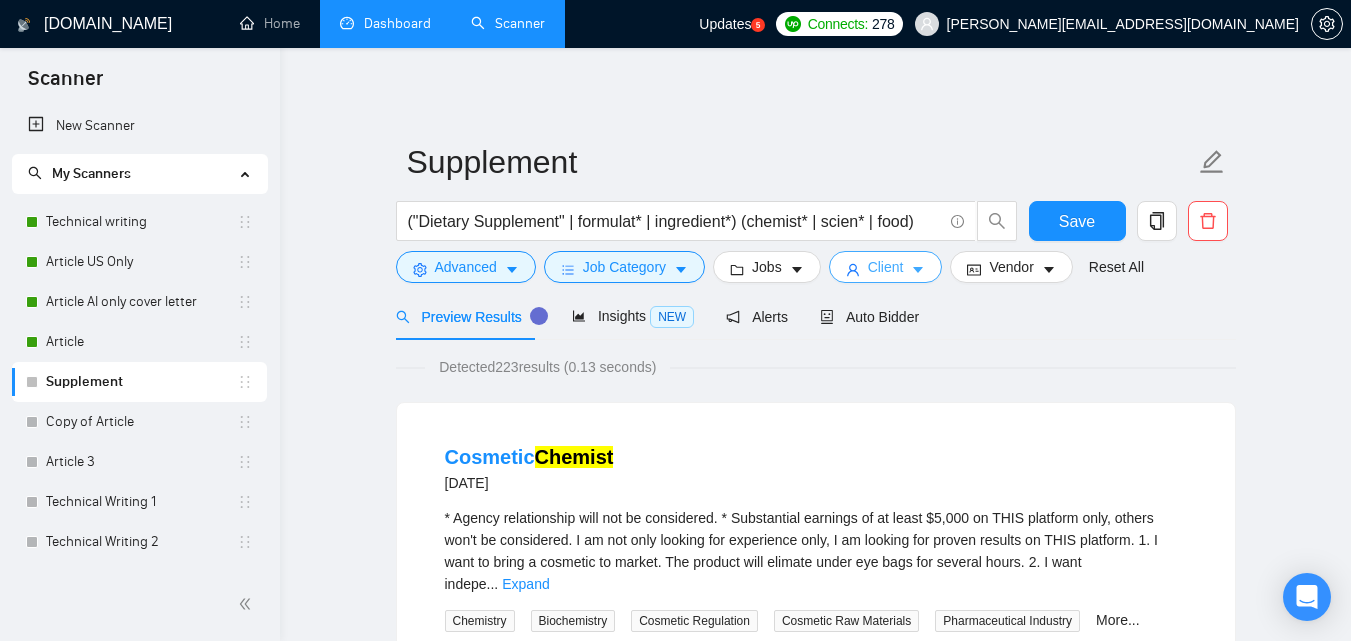 click on "Client" at bounding box center [886, 267] 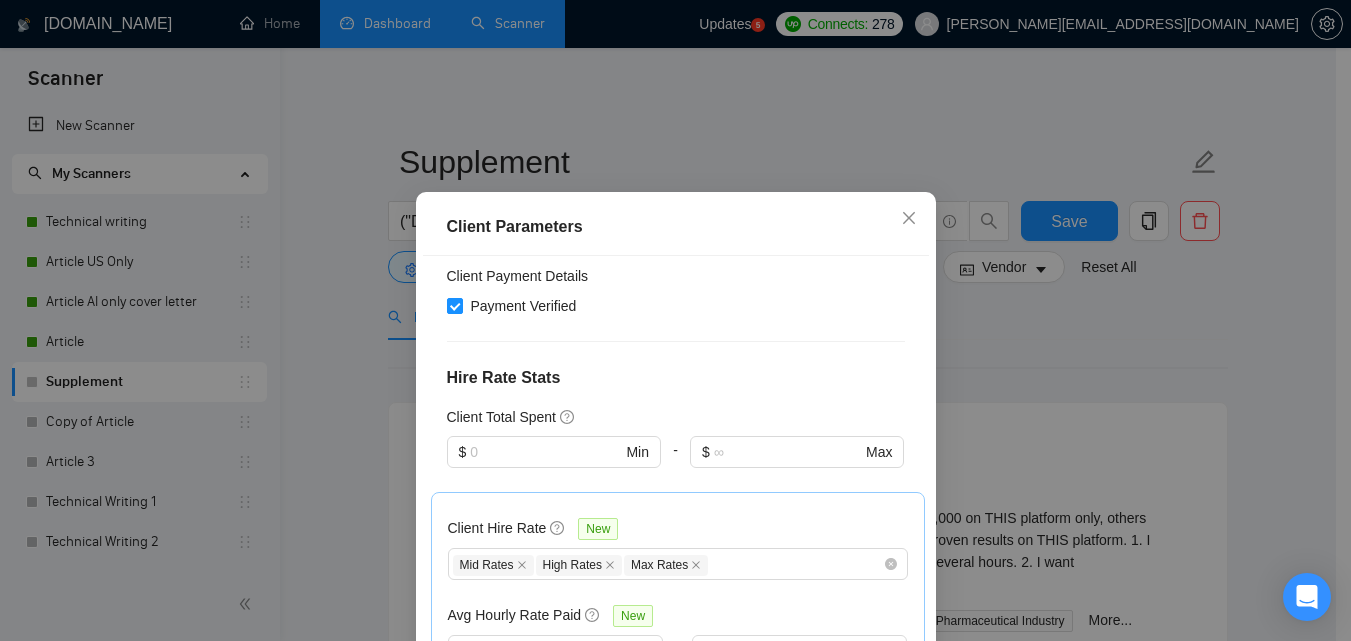 scroll, scrollTop: 448, scrollLeft: 0, axis: vertical 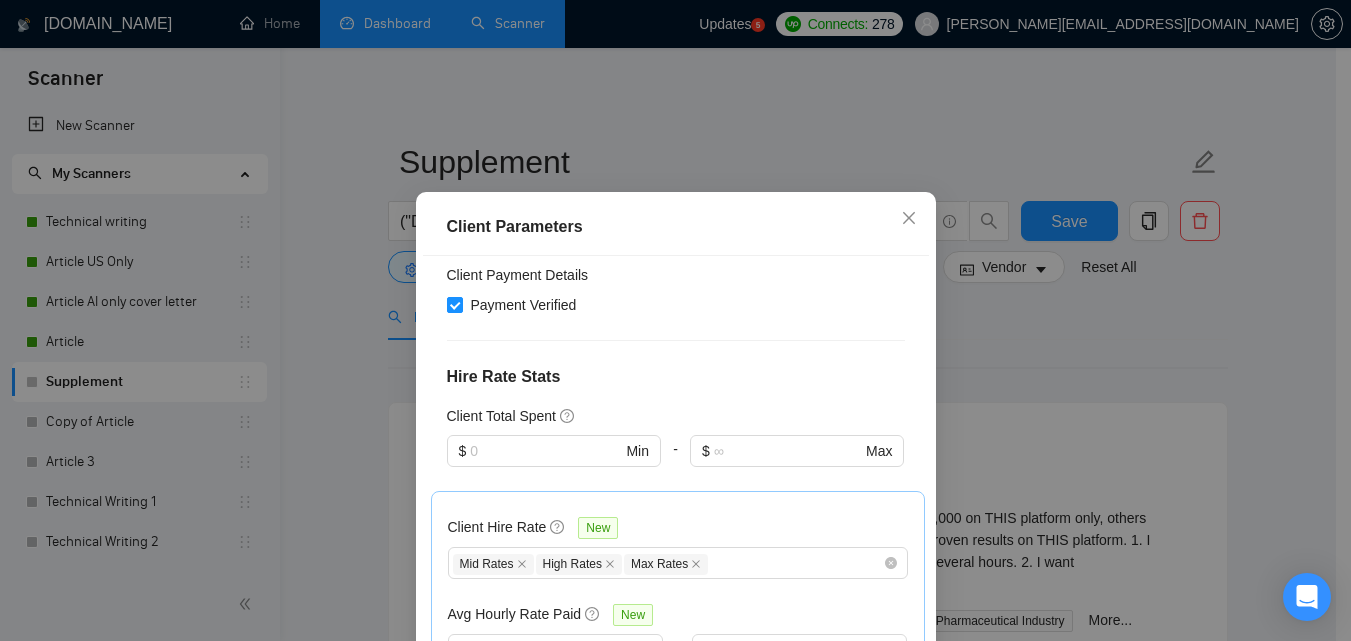 click on "Client Parameters Client Location Include Client Countries   Select Exclude Client Countries [GEOGRAPHIC_DATA] [GEOGRAPHIC_DATA] [GEOGRAPHIC_DATA] [GEOGRAPHIC_DATA] [GEOGRAPHIC_DATA] [GEOGRAPHIC_DATA]   Client Rating Client Min Average Feedback Include clients with no feedback Client Payment Details Payment Verified Hire Rate Stats   Client Total Spent $ Min - $ Max Client Hire Rate New Mid Rates High Rates Max Rates     Avg Hourly Rate Paid New $ 20 Min - $ Max Include Clients without Sufficient History Client Profile Client Industry New   Any industry Client Company Size   Any company size Enterprise Clients New Enterprise Clients Other Clients   Reset OK" at bounding box center [675, 320] 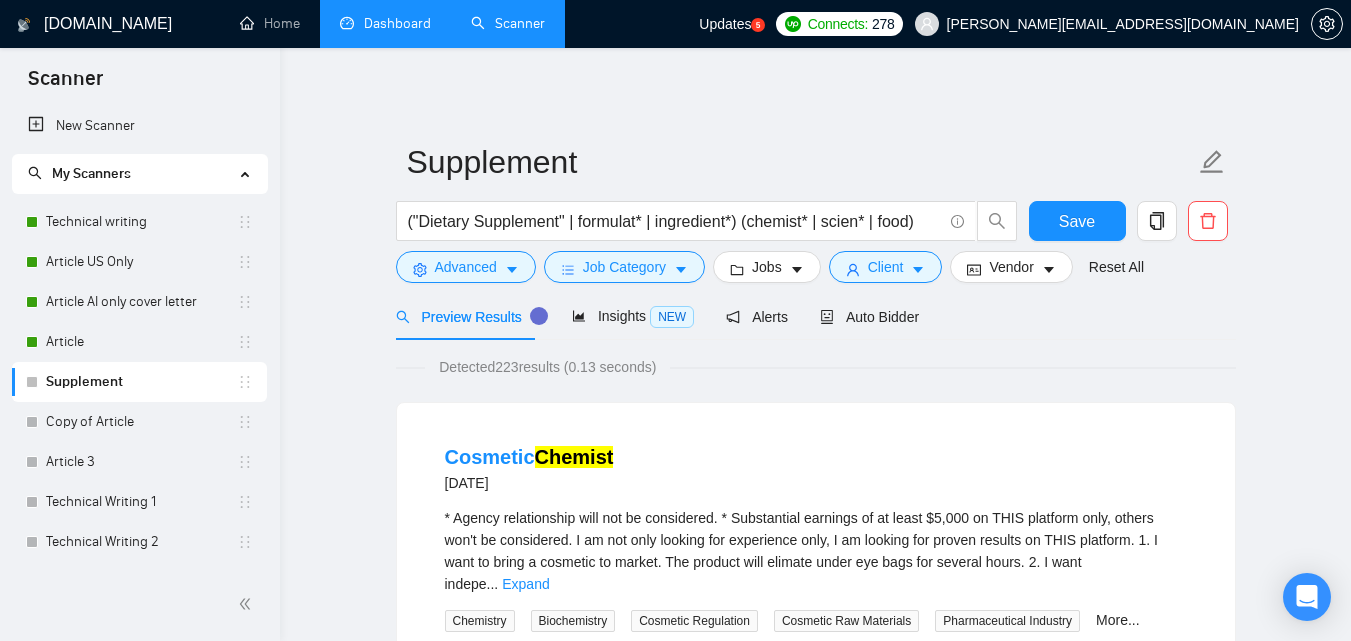click on "Supplement ("Dietary Supplement" | formulat* | ingredient*) (chemist* | scien* | food) Save Advanced   Job Category   Jobs   Client   Vendor   Reset All Preview Results Insights NEW Alerts Auto Bidder Detected   223  results   (0.13 seconds) Cosmetic  Chemist [DATE] * Agency relationship will not be considered.
* Substantial earnings of at least $5,000 on THIS platform only, others won't be considered. I am not only looking for experience only, I am looking for proven results on THIS platform.
1. I want to bring a cosmetic to market. The product will elimate under eye bags for several hours.
2. I want indepe ... Expand Chemistry Biochemistry Cosmetic Regulation Cosmetic Raw Materials Pharmaceutical Industry More... 📡   46% GigRadar Score   $ 5 Fixed-Price Everyone Talent Preference Expert Experience Level - Hourly Load More than 6 months Duration   [GEOGRAPHIC_DATA] Country $ 3.1k Total Spent $59.44 Avg Rate Paid 1 Company Size Verified Payment Verified [DATE] Member Since ⭐️  5.00 Client Feedback" at bounding box center [815, 2511] 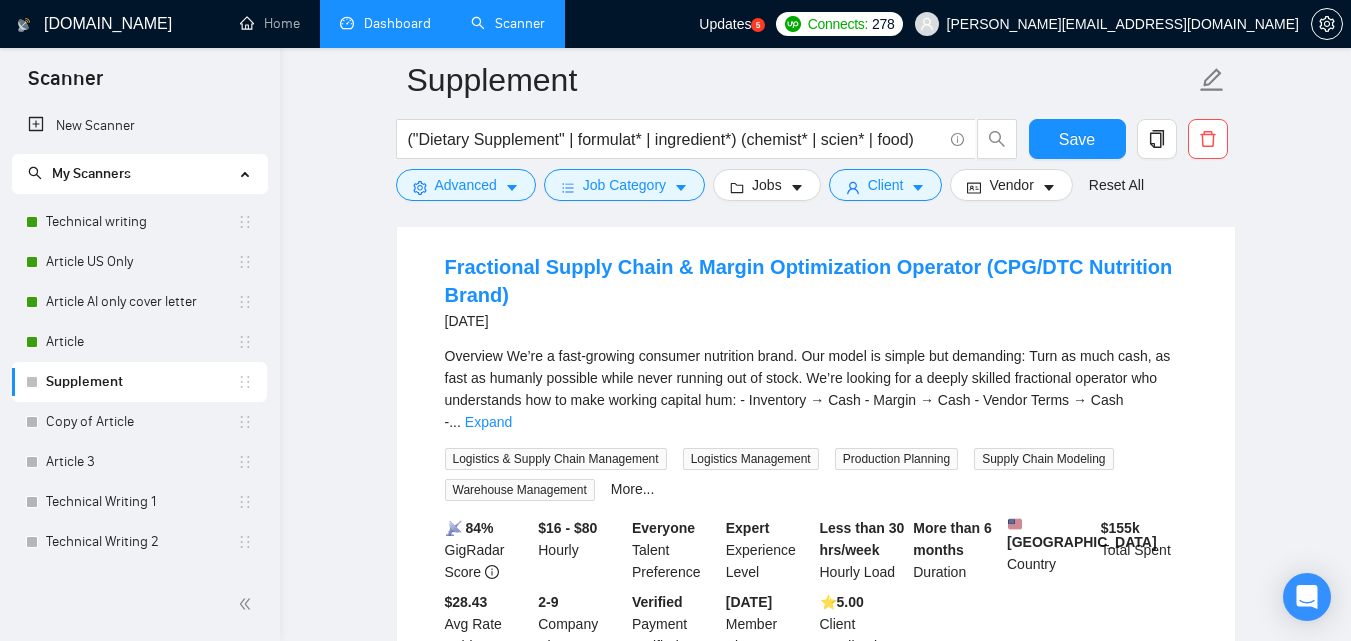 scroll, scrollTop: 4118, scrollLeft: 0, axis: vertical 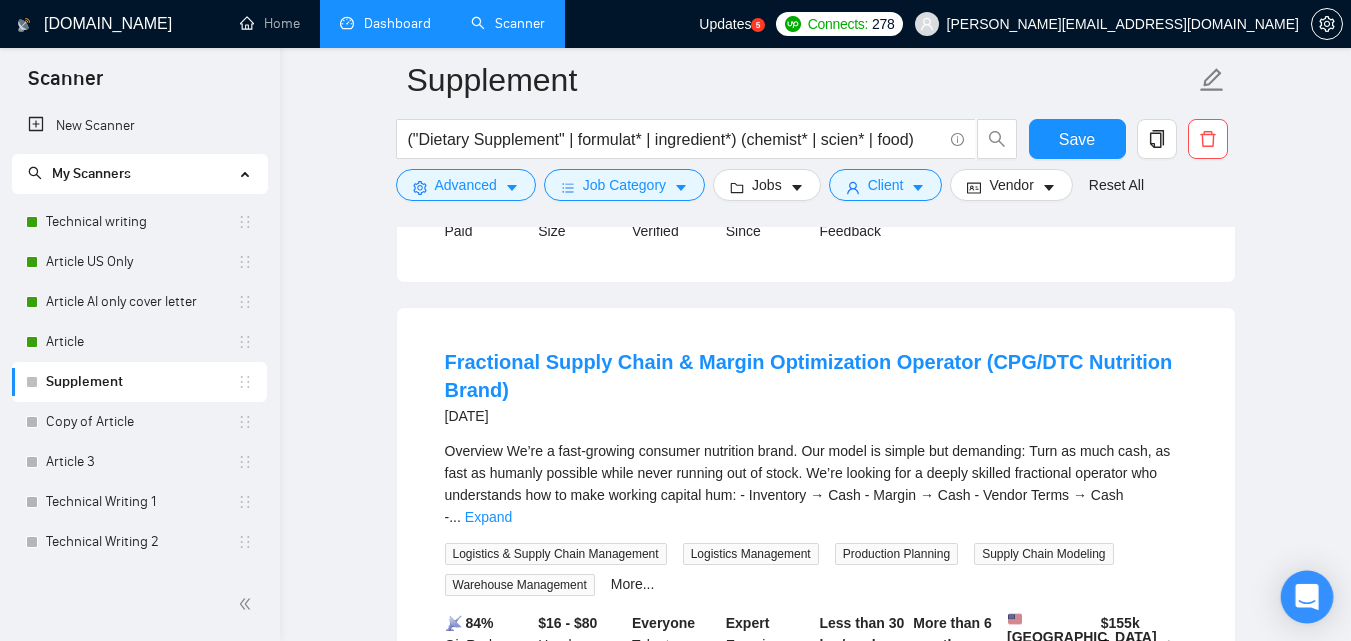 click at bounding box center (1307, 597) 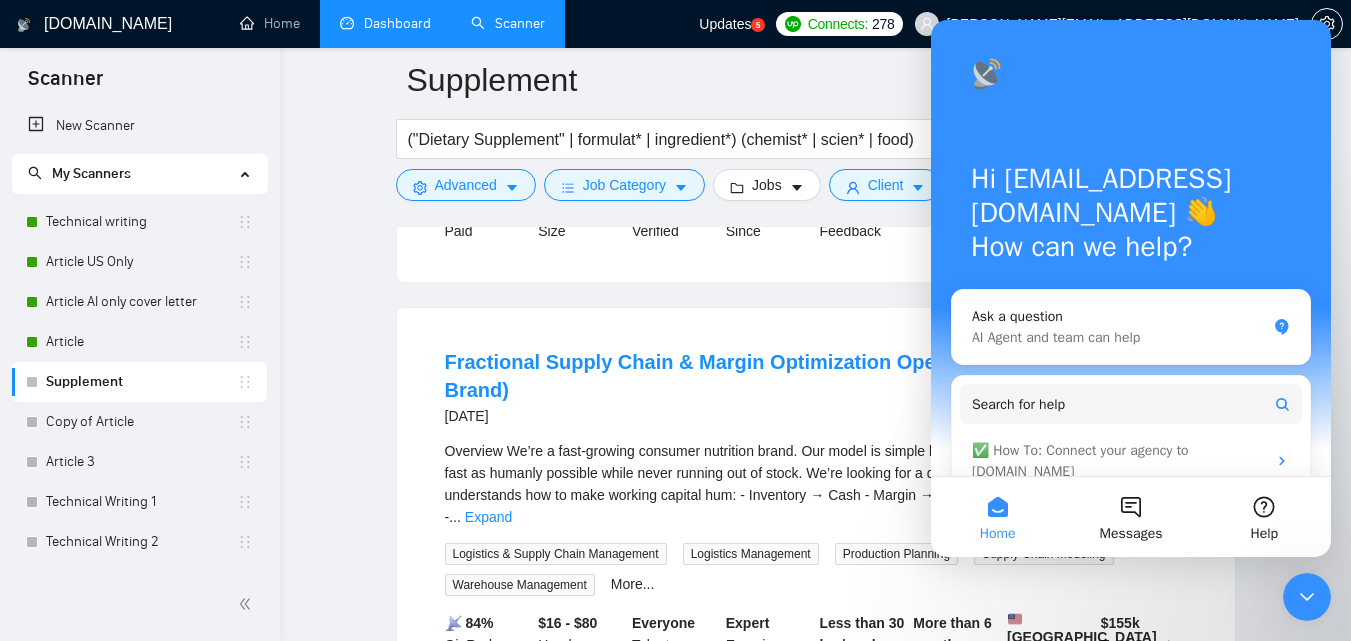 scroll, scrollTop: 0, scrollLeft: 0, axis: both 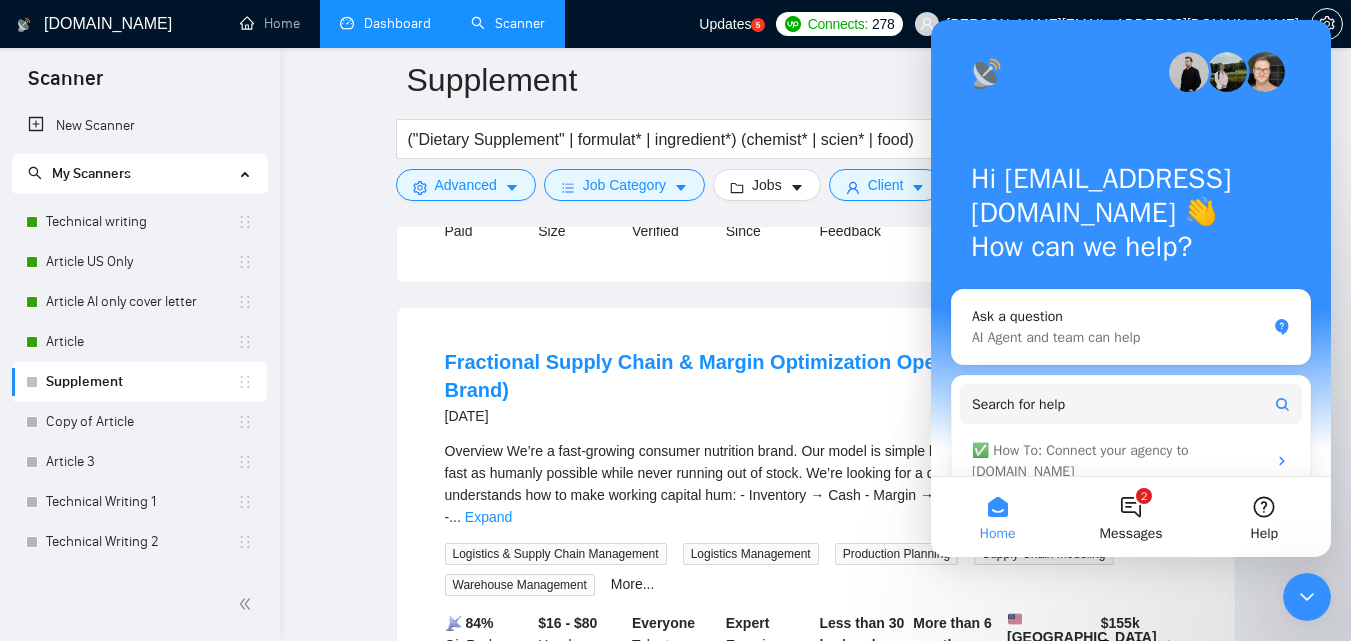 click 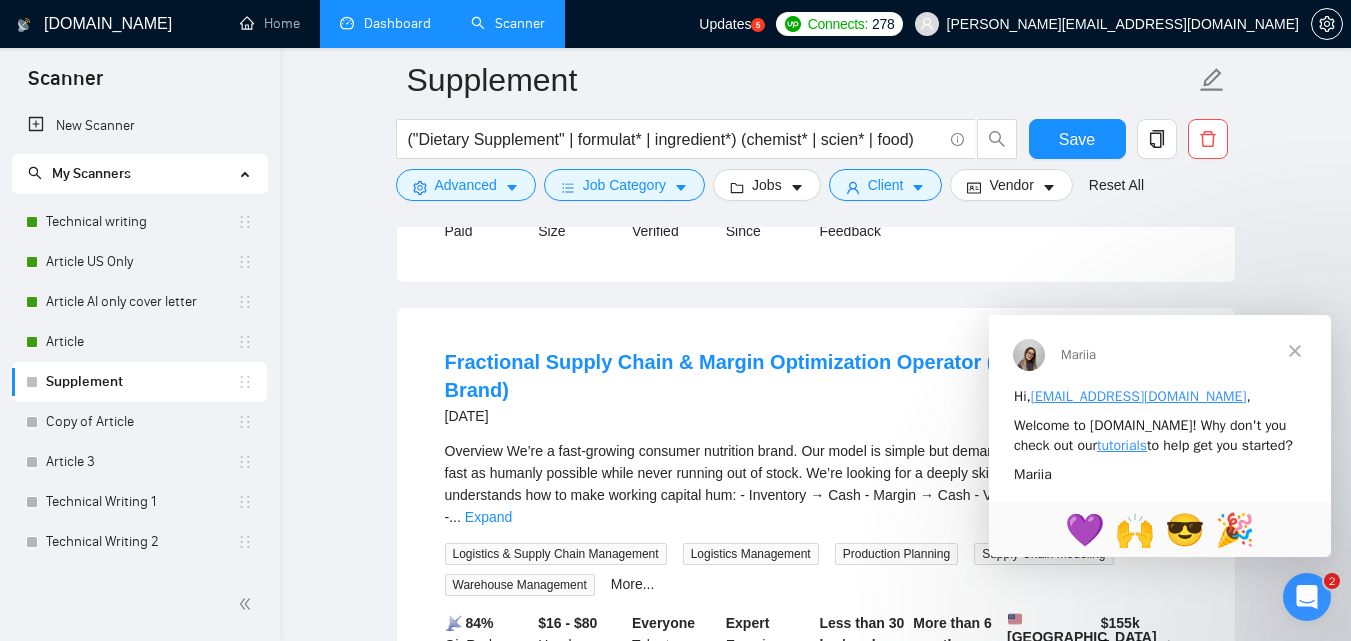 scroll, scrollTop: 0, scrollLeft: 0, axis: both 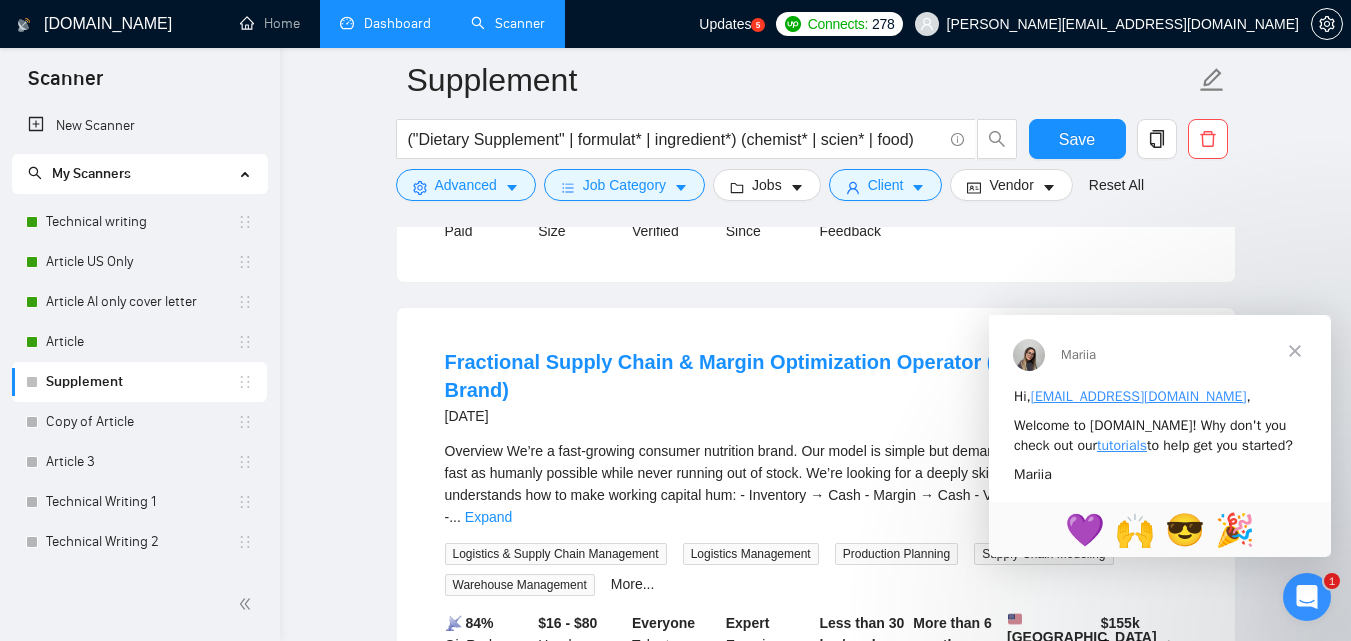 click at bounding box center (1295, 350) 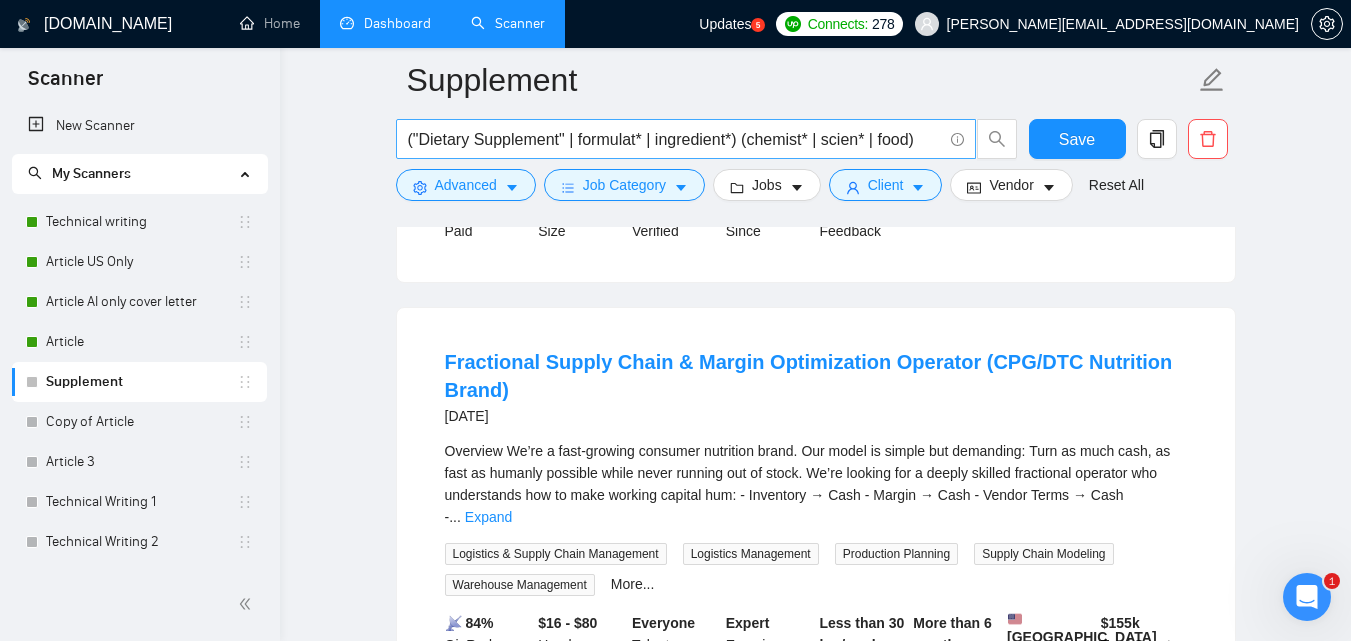 click on "("Dietary Supplement" | formulat* | ingredient*) (chemist* | scien* | food)" at bounding box center (675, 139) 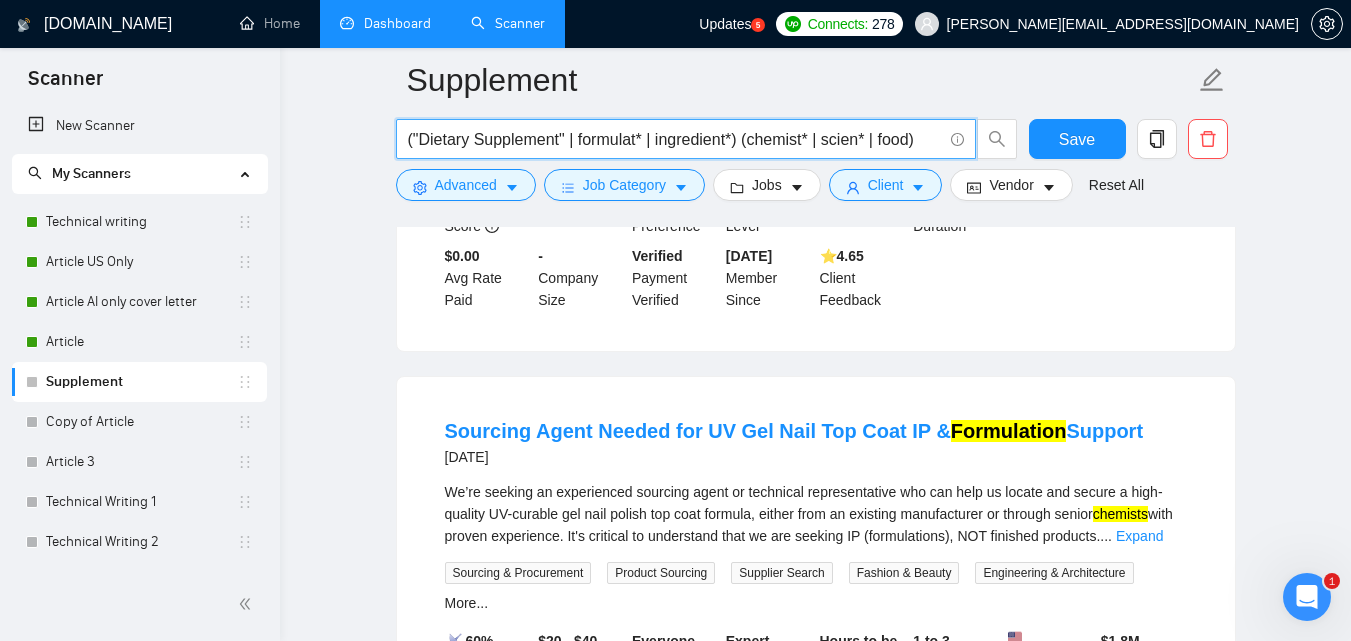 scroll, scrollTop: 2535, scrollLeft: 0, axis: vertical 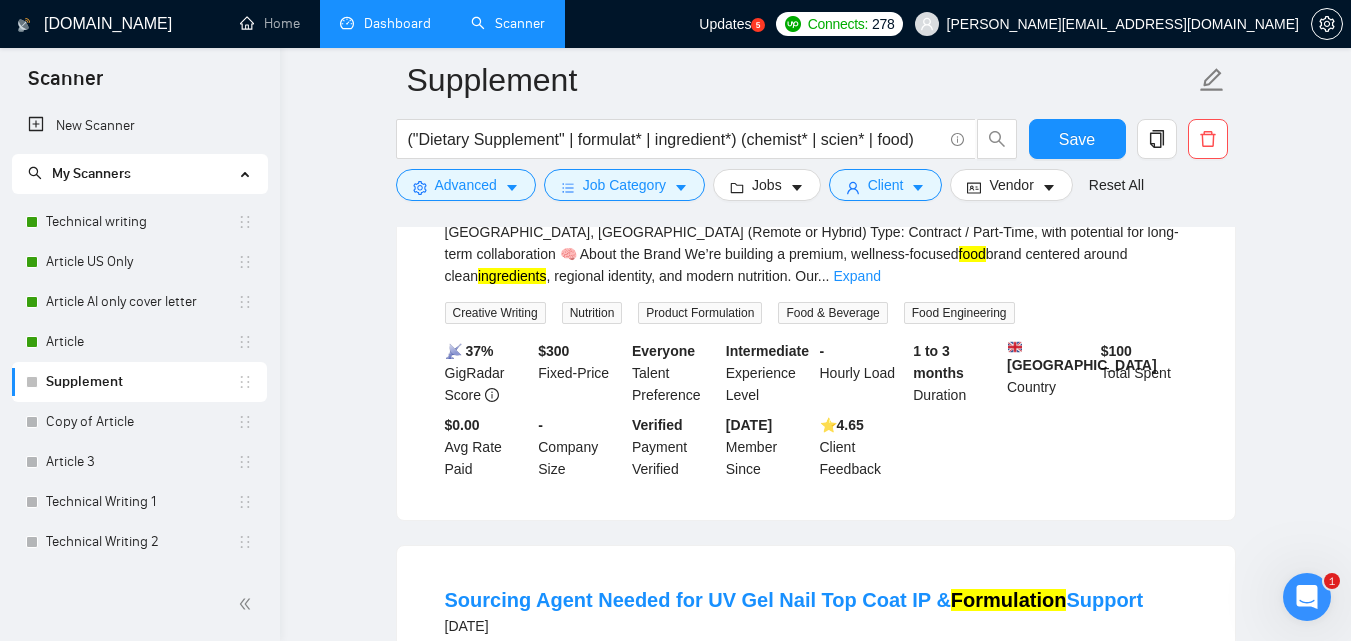 click on "Supplement ("Dietary Supplement" | formulat* | ingredient*) (chemist* | scien* | food) Save Advanced   Job Category   Jobs   Client   Vendor   Reset All Preview Results Insights NEW Alerts Auto Bidder Detected   223  results   (0.13 seconds) Cosmetic  Chemist [DATE] * Agency relationship will not be considered.
* Substantial earnings of at least $5,000 on THIS platform only, others won't be considered. I am not only looking for experience only, I am looking for proven results on THIS platform.
1. I want to bring a cosmetic to market. The product will elimate under eye bags for several hours.
2. I want indepe ... Expand Chemistry Biochemistry Cosmetic Regulation Cosmetic Raw Materials Pharmaceutical Industry More... 📡   46% GigRadar Score   $ 5 Fixed-Price Everyone Talent Preference Expert Experience Level - Hourly Load More than 6 months Duration   [GEOGRAPHIC_DATA] Country $ 3.1k Total Spent $59.44 Avg Rate Paid 1 Company Size Verified Payment Verified [DATE] Member Since ⭐️  5.00 Client Feedback" at bounding box center (815, -16) 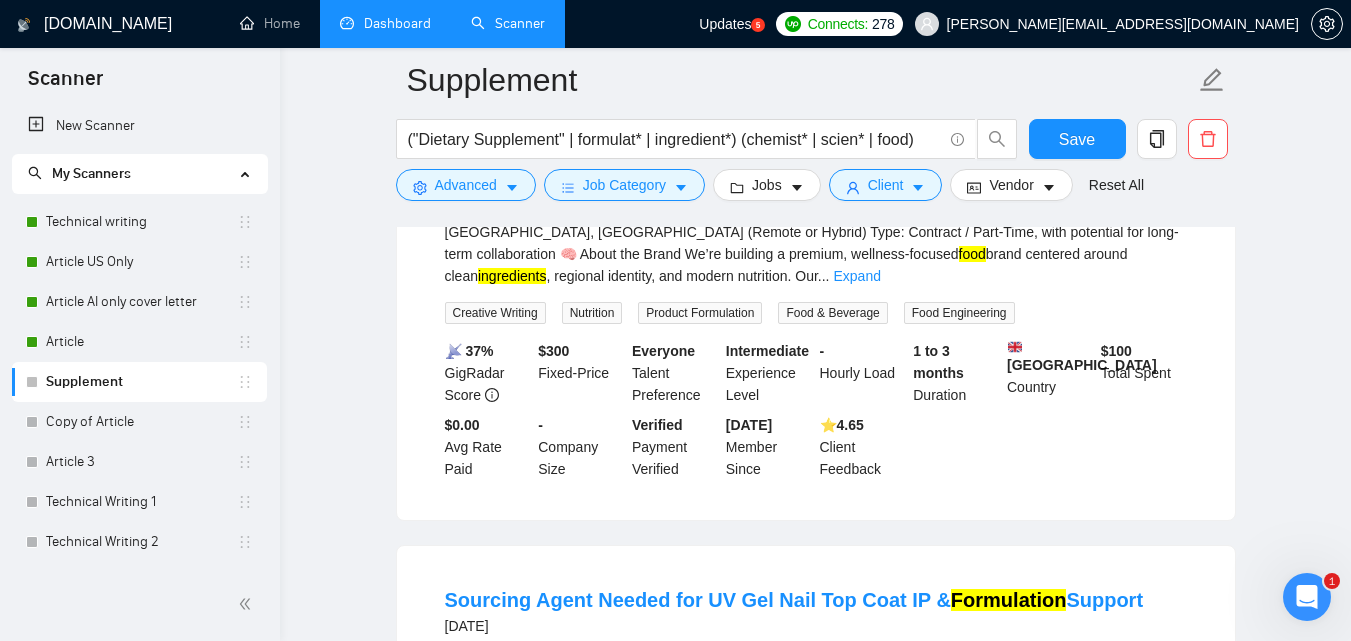 click 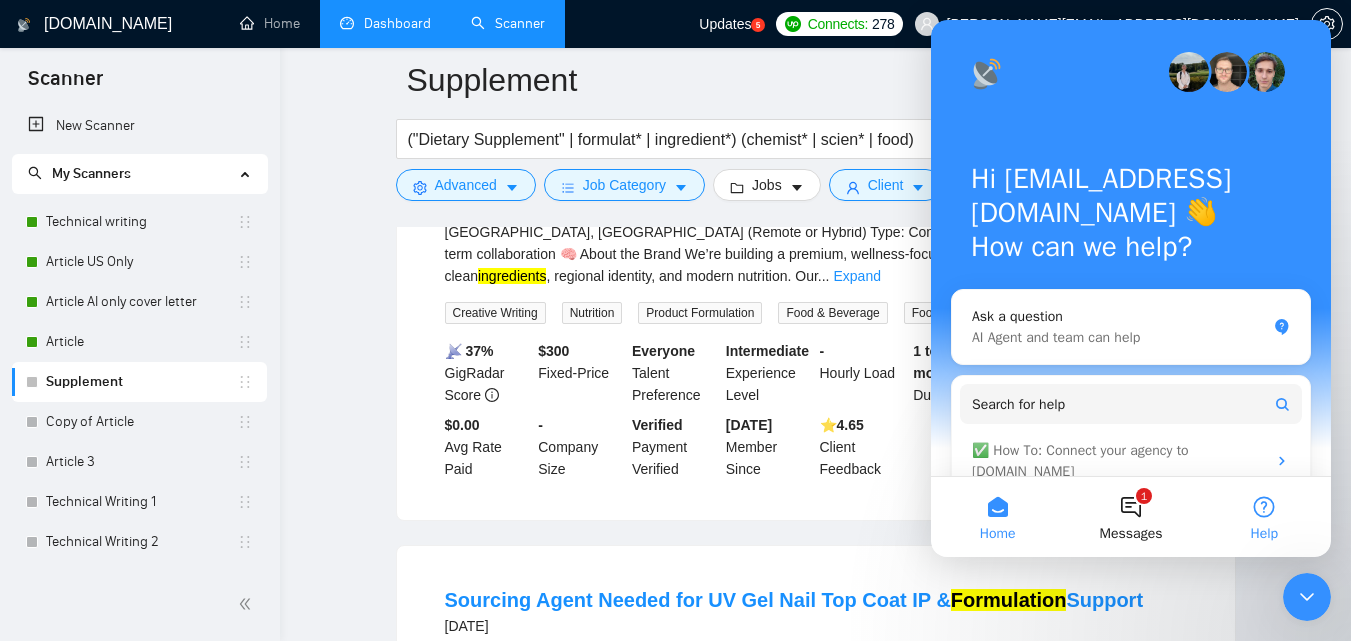 click on "Help" at bounding box center (1264, 517) 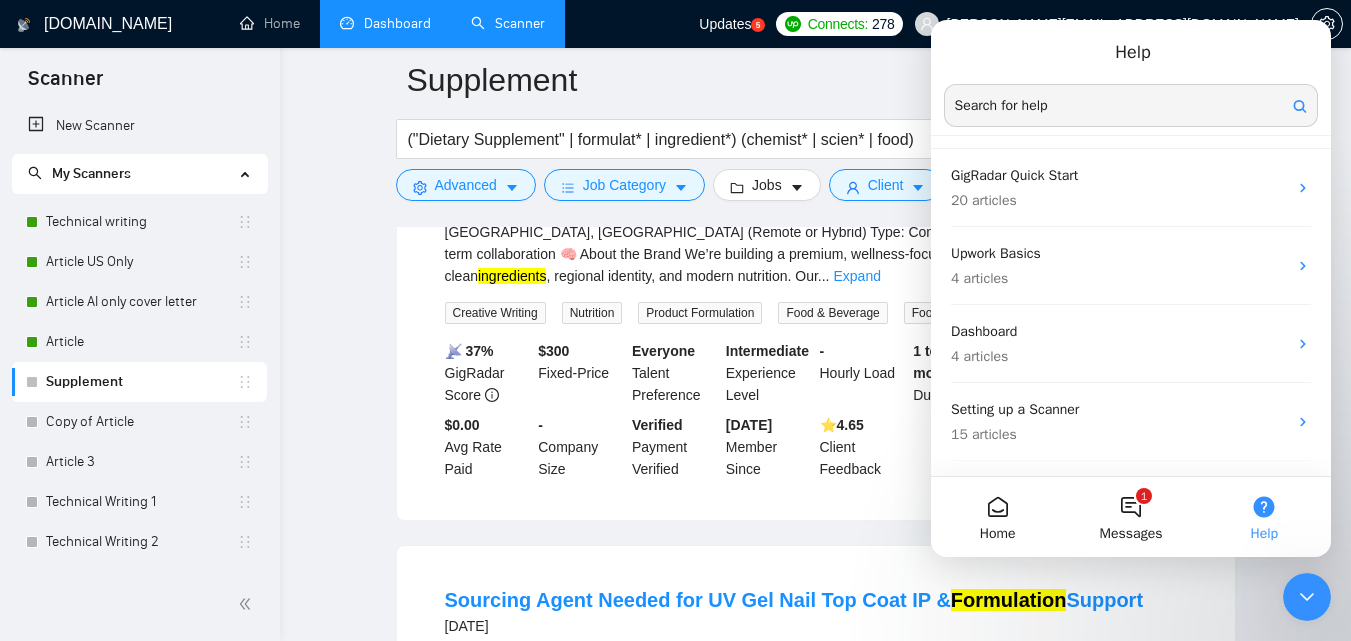 scroll, scrollTop: 0, scrollLeft: 0, axis: both 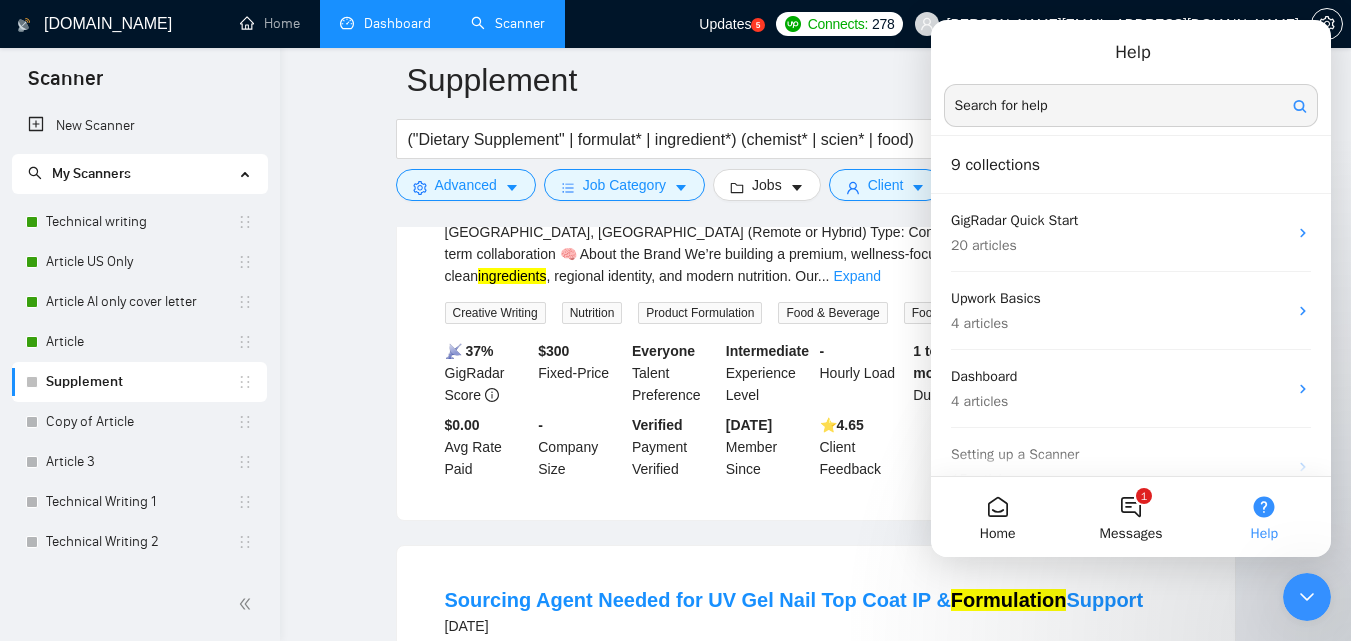 click on "Supplement ("Dietary Supplement" | formulat* | ingredient*) (chemist* | scien* | food) Save Advanced   Job Category   Jobs   Client   Vendor   Reset All Preview Results Insights NEW Alerts Auto Bidder Detected   223  results   (0.13 seconds) Cosmetic  Chemist [DATE] * Agency relationship will not be considered.
* Substantial earnings of at least $5,000 on THIS platform only, others won't be considered. I am not only looking for experience only, I am looking for proven results on THIS platform.
1. I want to bring a cosmetic to market. The product will elimate under eye bags for several hours.
2. I want indepe ... Expand Chemistry Biochemistry Cosmetic Regulation Cosmetic Raw Materials Pharmaceutical Industry More... 📡   46% GigRadar Score   $ 5 Fixed-Price Everyone Talent Preference Expert Experience Level - Hourly Load More than 6 months Duration   [GEOGRAPHIC_DATA] Country $ 3.1k Total Spent $59.44 Avg Rate Paid 1 Company Size Verified Payment Verified [DATE] Member Since ⭐️  5.00 Client Feedback" at bounding box center (815, -16) 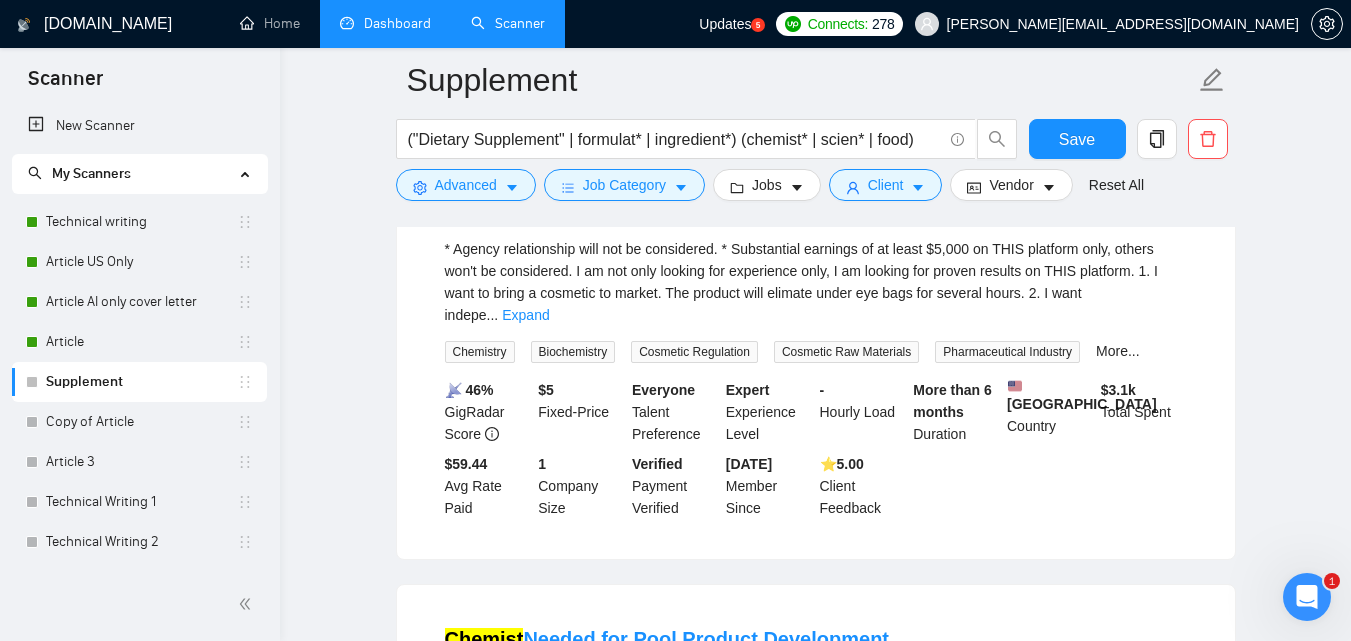 scroll, scrollTop: 226, scrollLeft: 0, axis: vertical 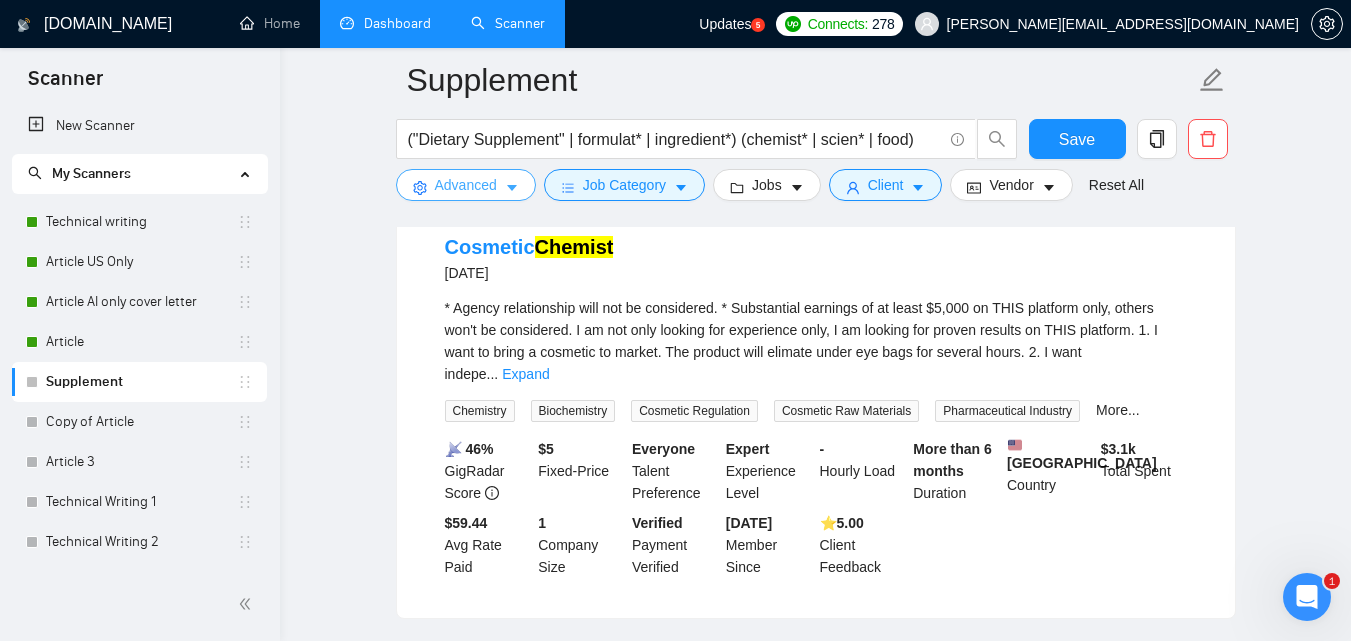 click on "Advanced" at bounding box center (466, 185) 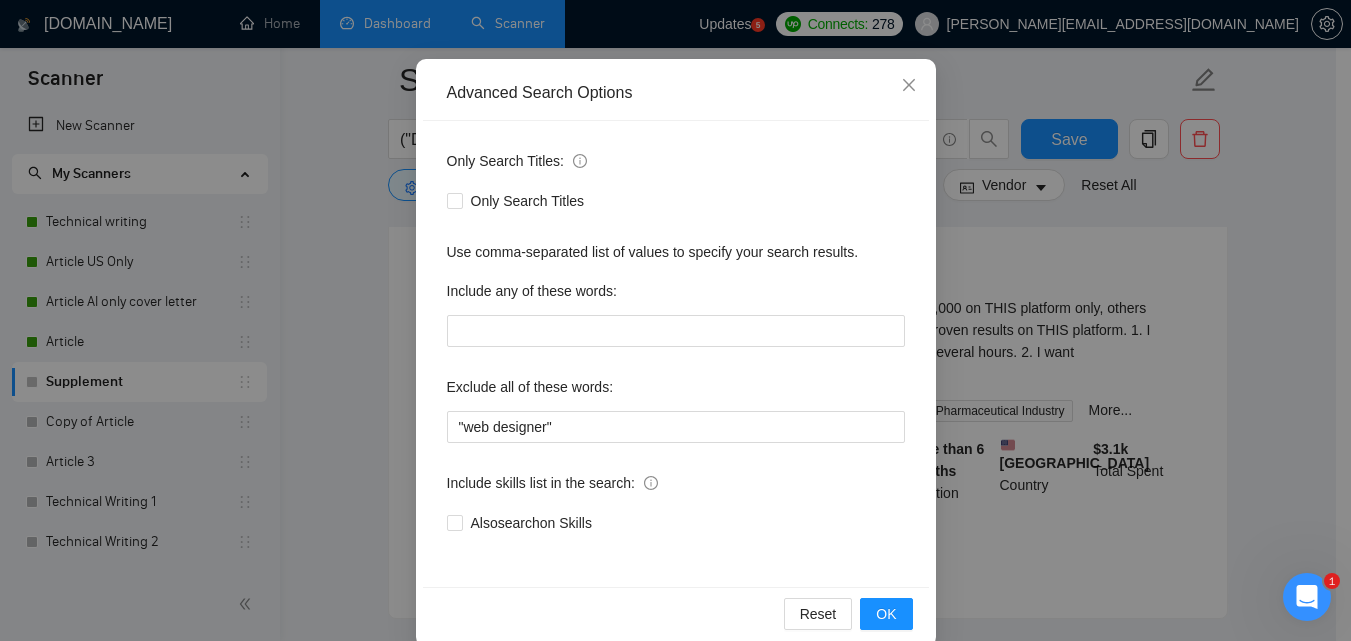 scroll, scrollTop: 144, scrollLeft: 0, axis: vertical 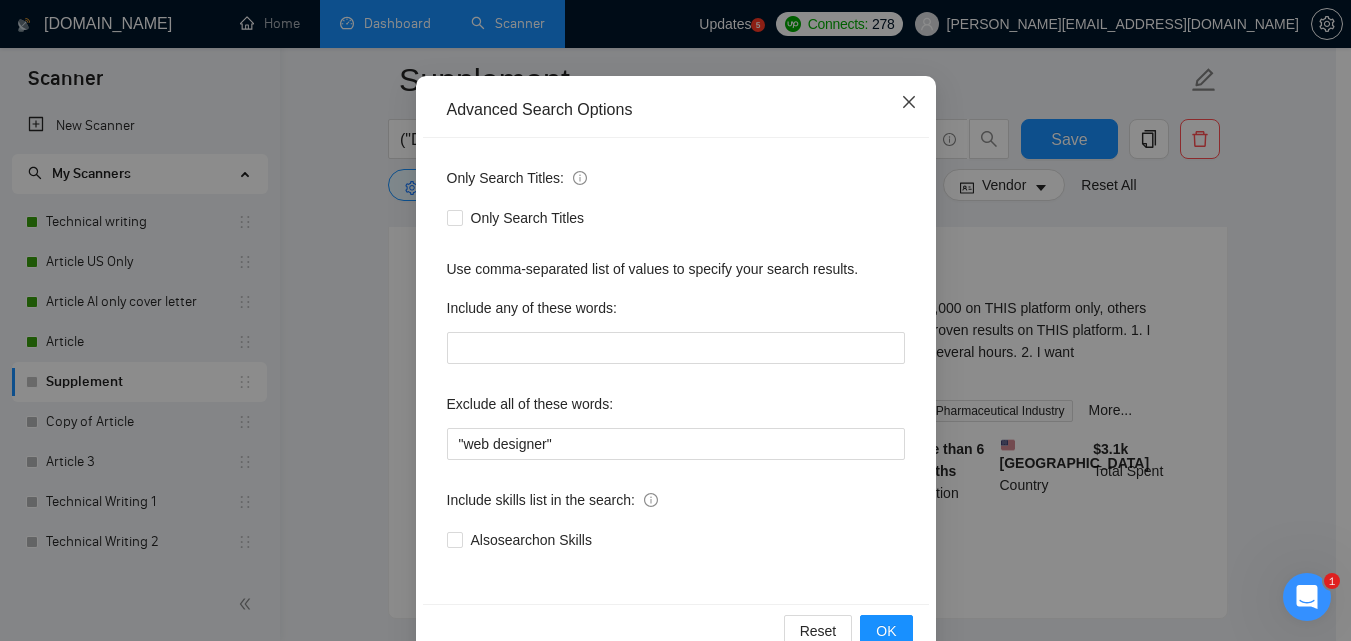click 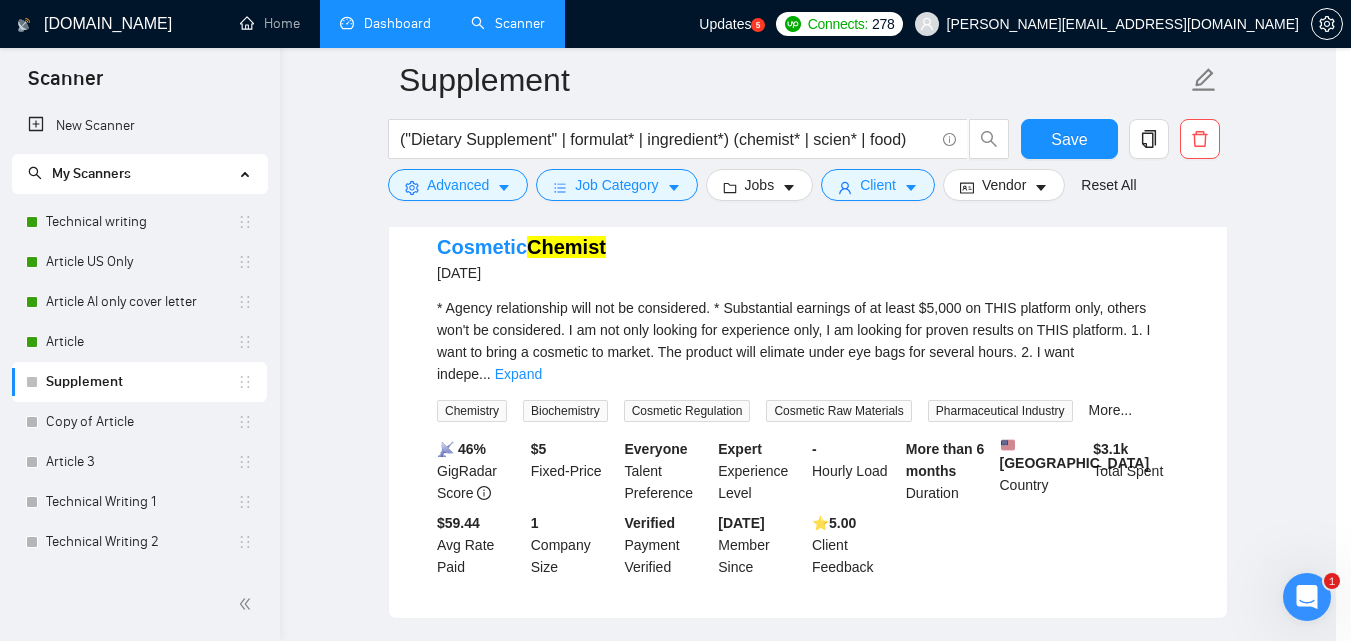 scroll, scrollTop: 91, scrollLeft: 0, axis: vertical 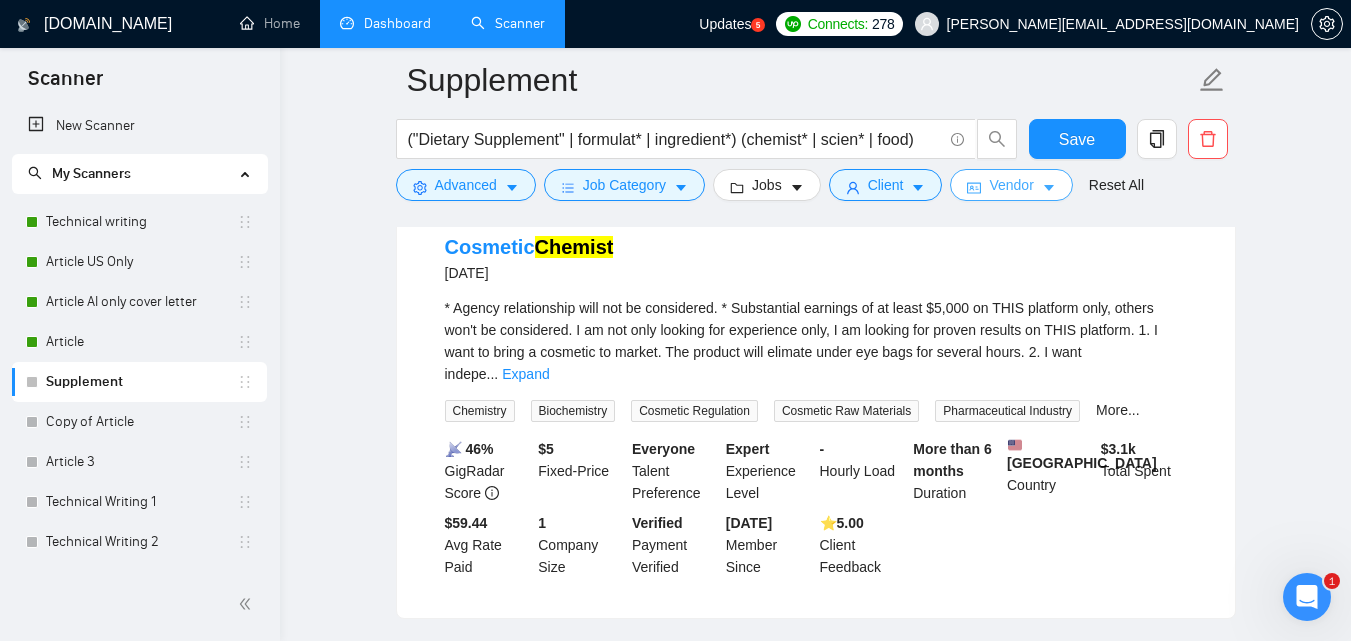 click on "Vendor" at bounding box center [1011, 185] 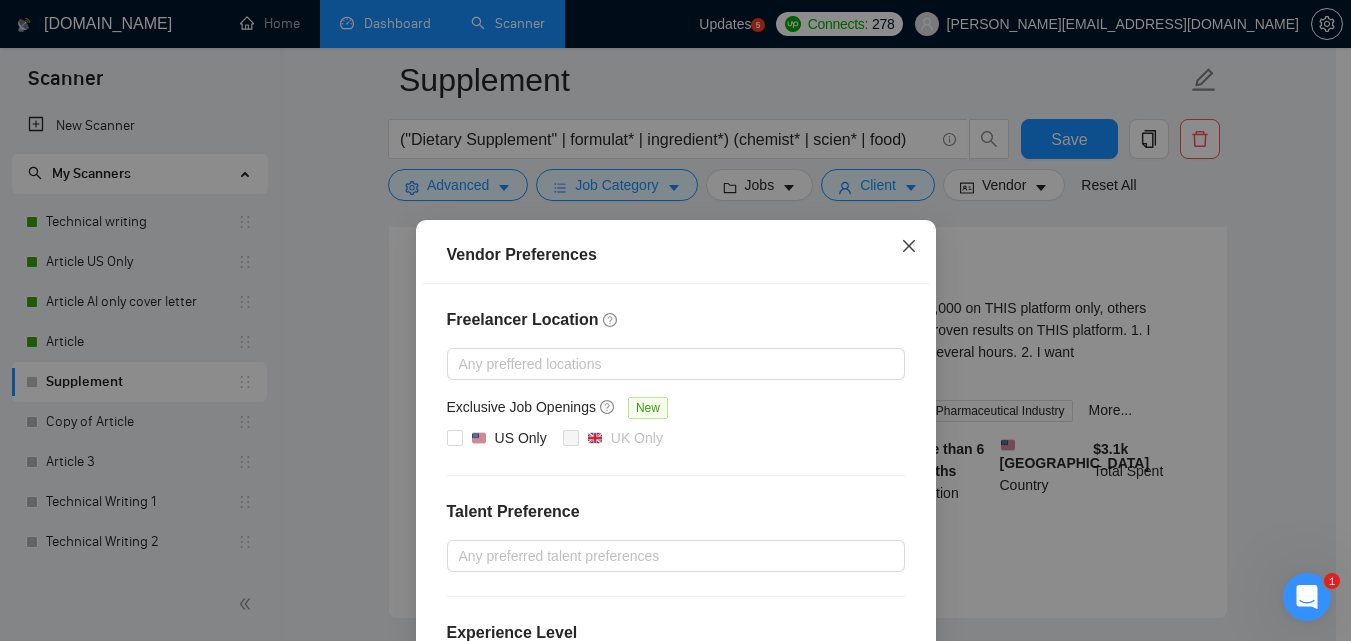 click 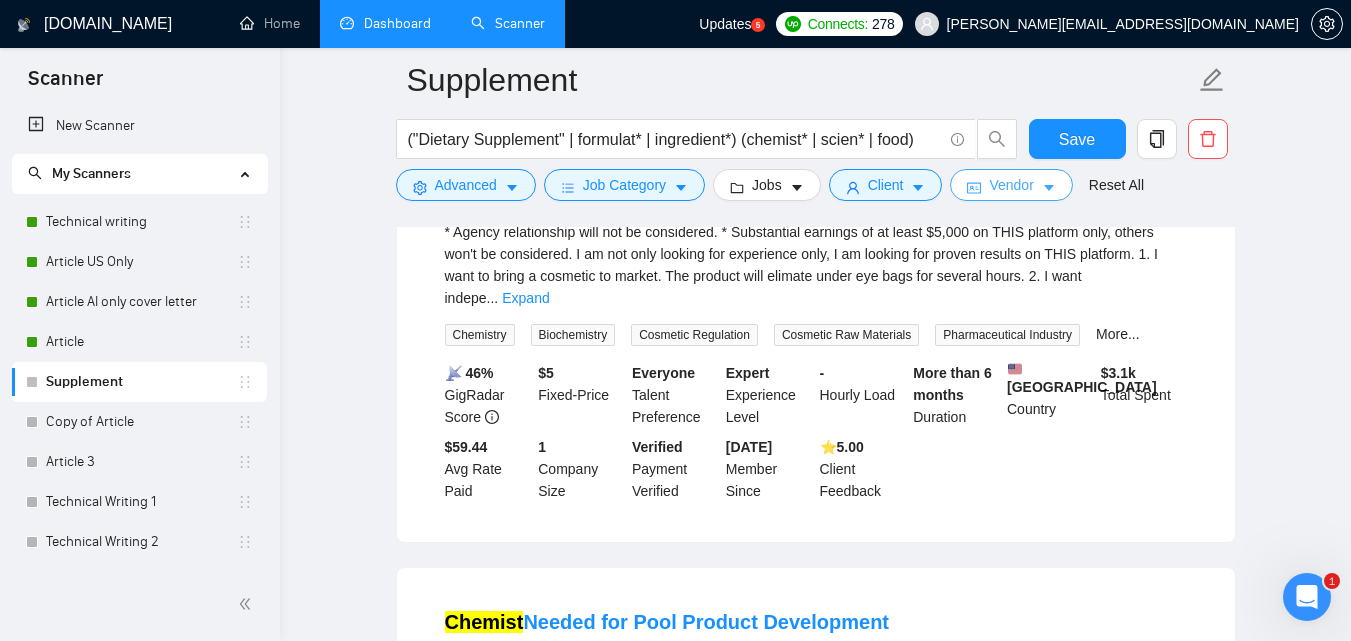 scroll, scrollTop: 268, scrollLeft: 0, axis: vertical 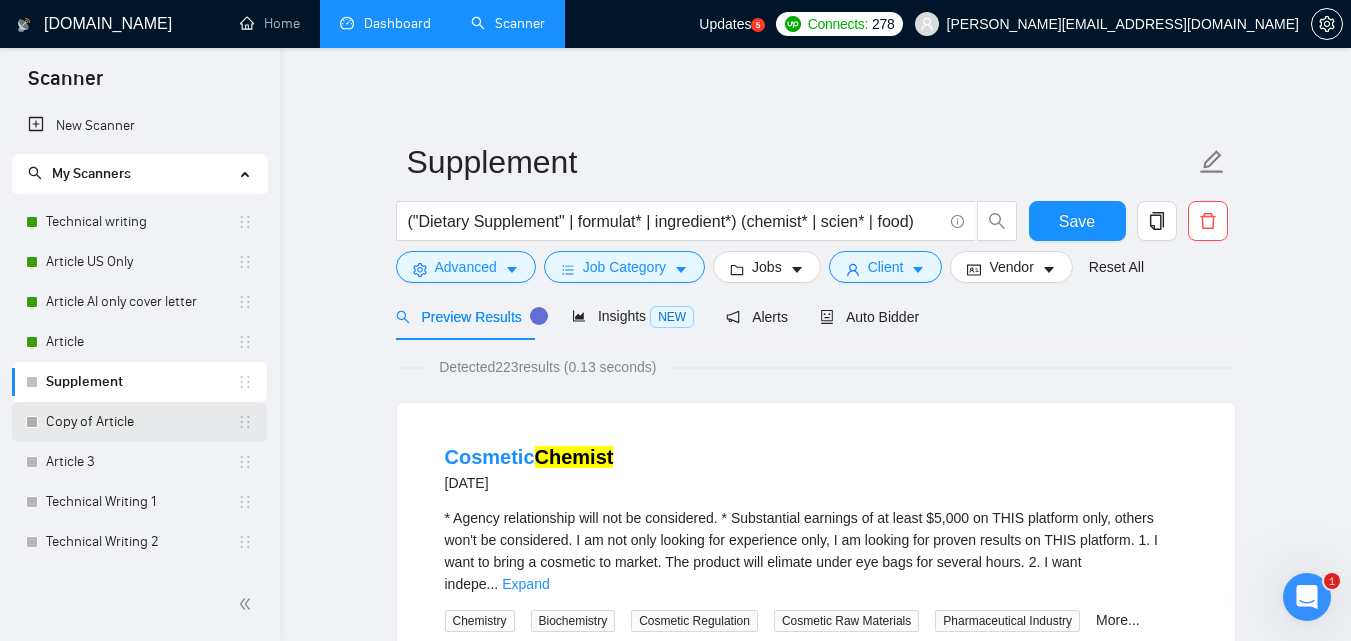 click on "Copy of Article" at bounding box center (141, 422) 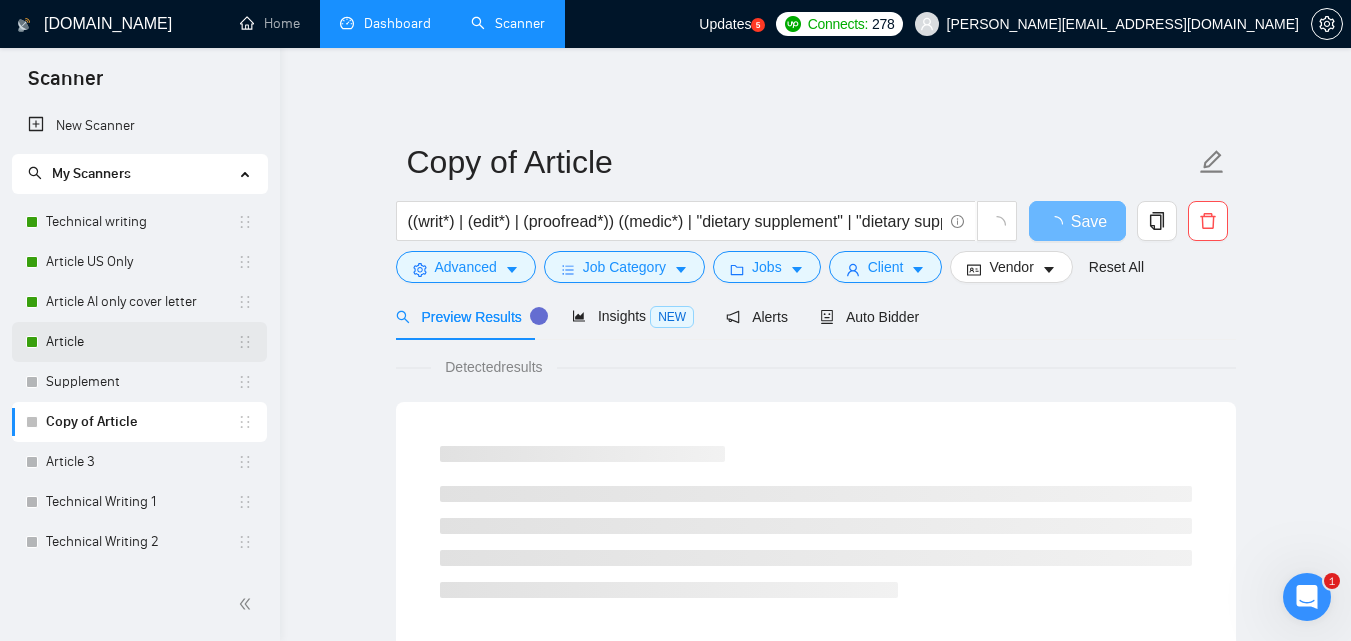 click on "Article" at bounding box center (141, 342) 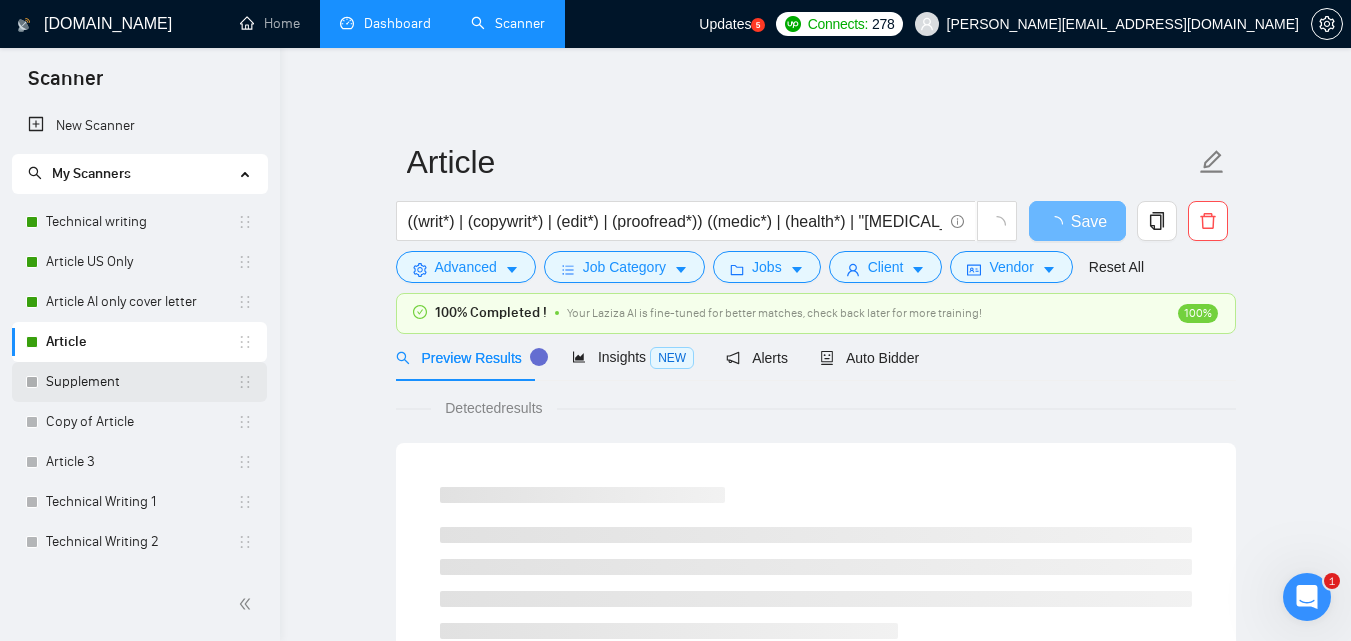 click on "Supplement" at bounding box center [141, 382] 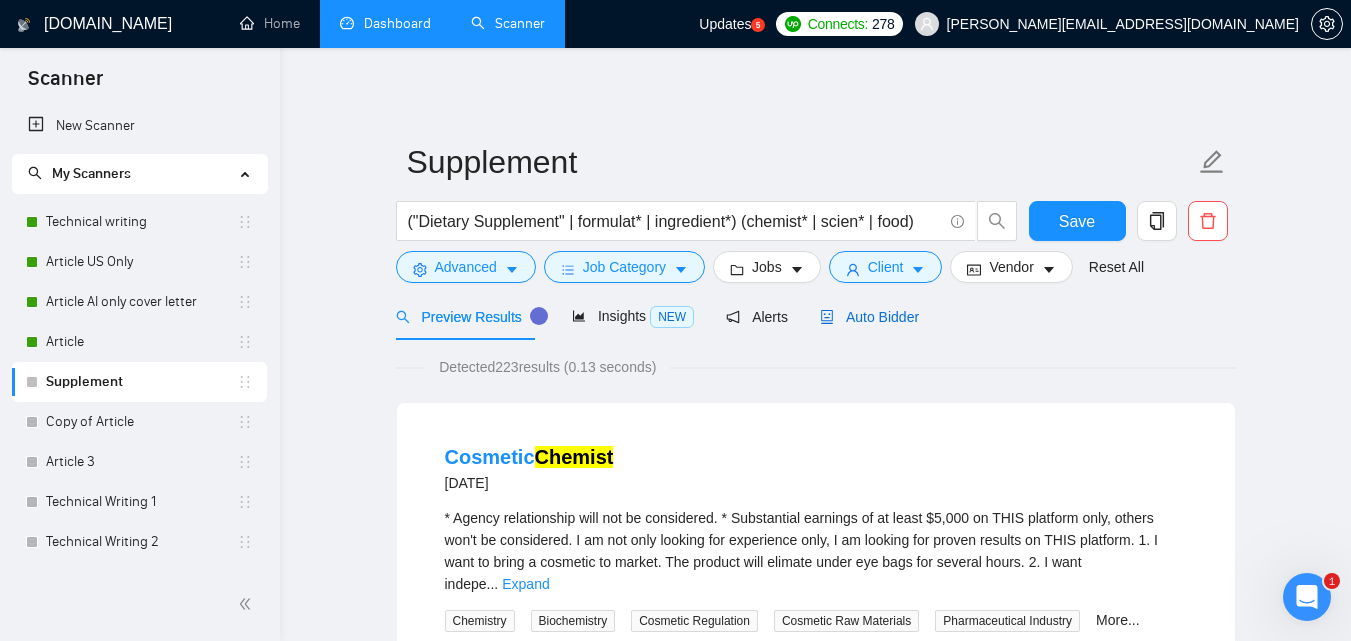 click on "Auto Bidder" at bounding box center (869, 317) 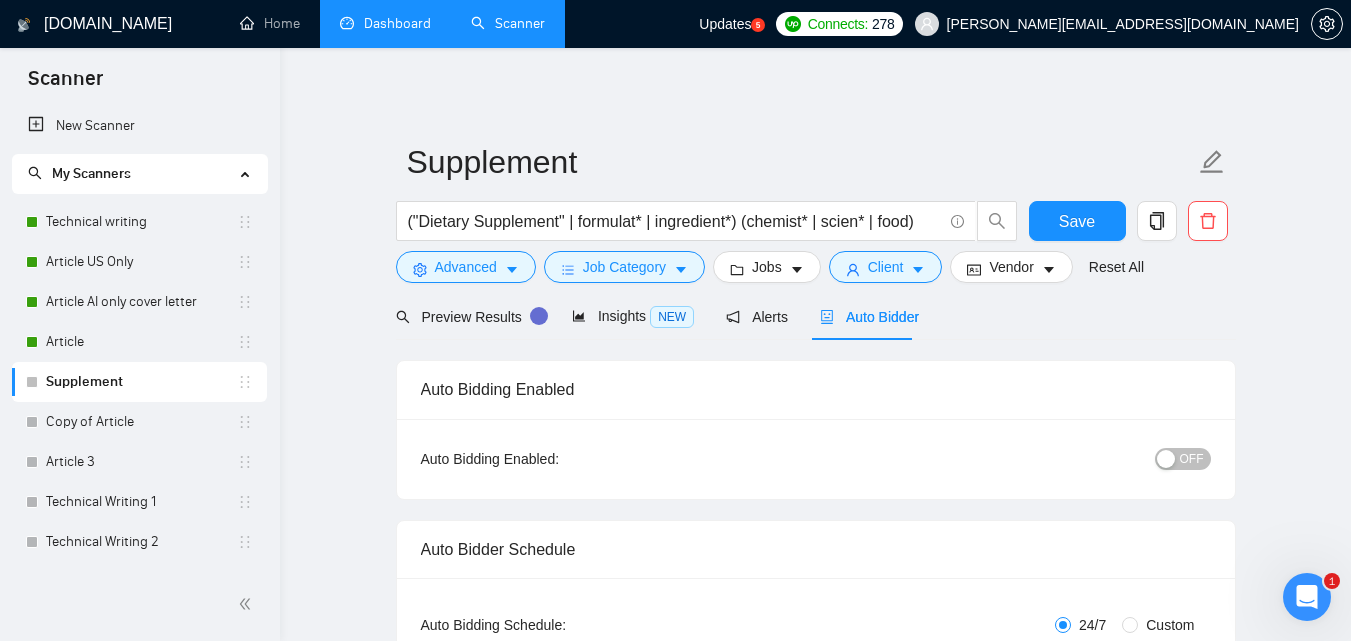 type 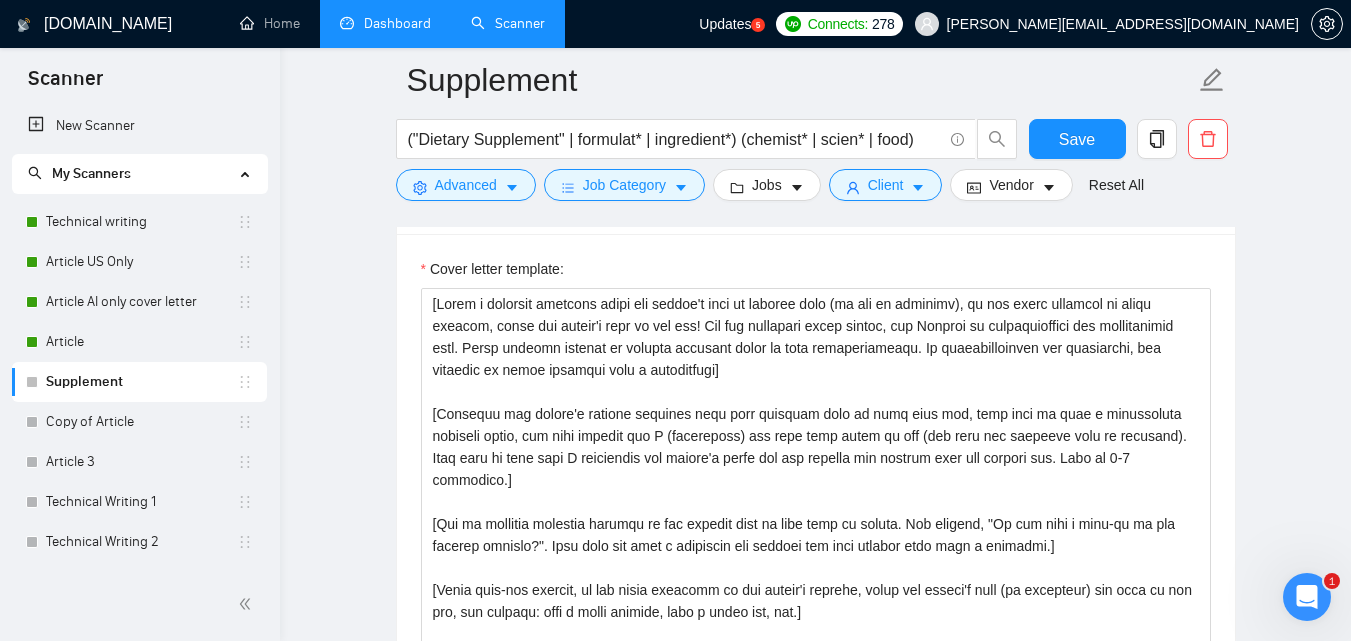 scroll, scrollTop: 1719, scrollLeft: 0, axis: vertical 